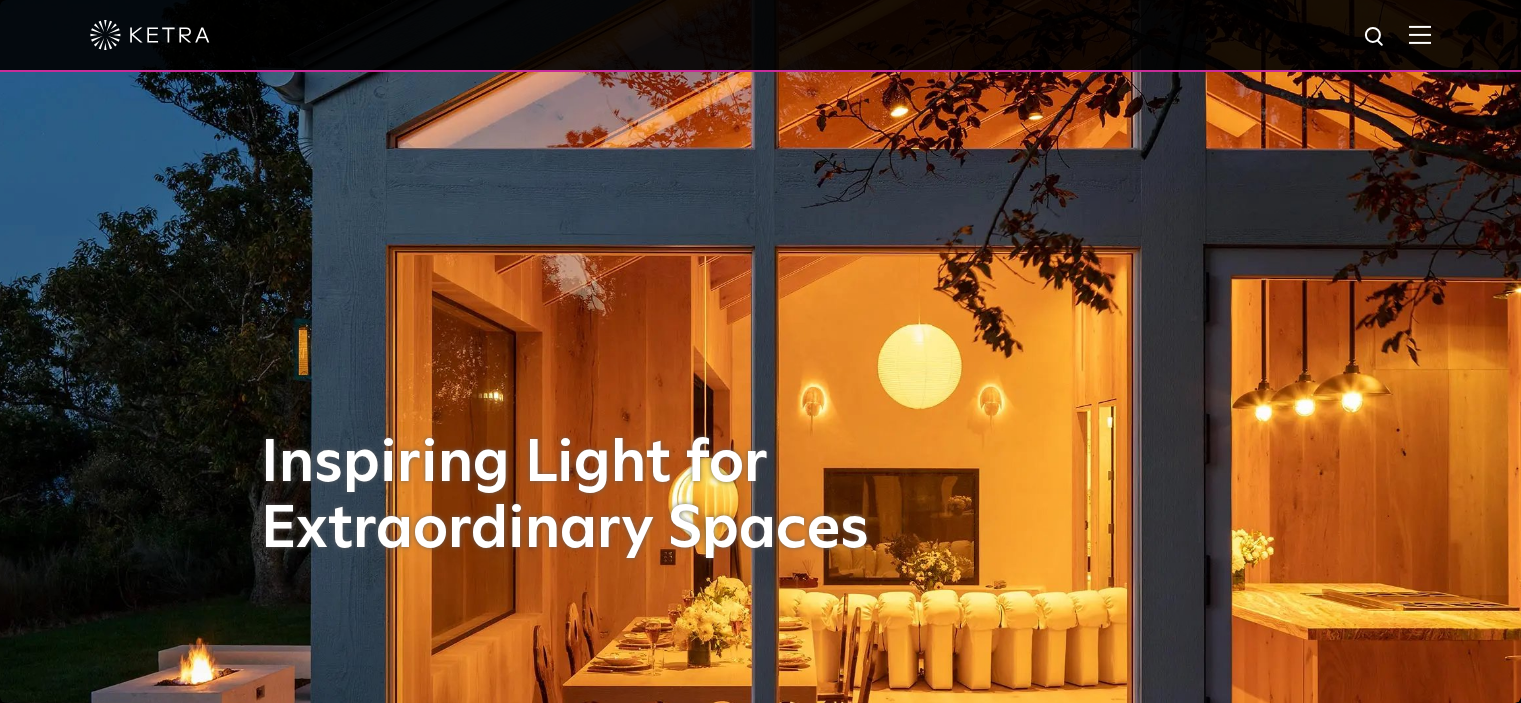 scroll, scrollTop: 0, scrollLeft: 0, axis: both 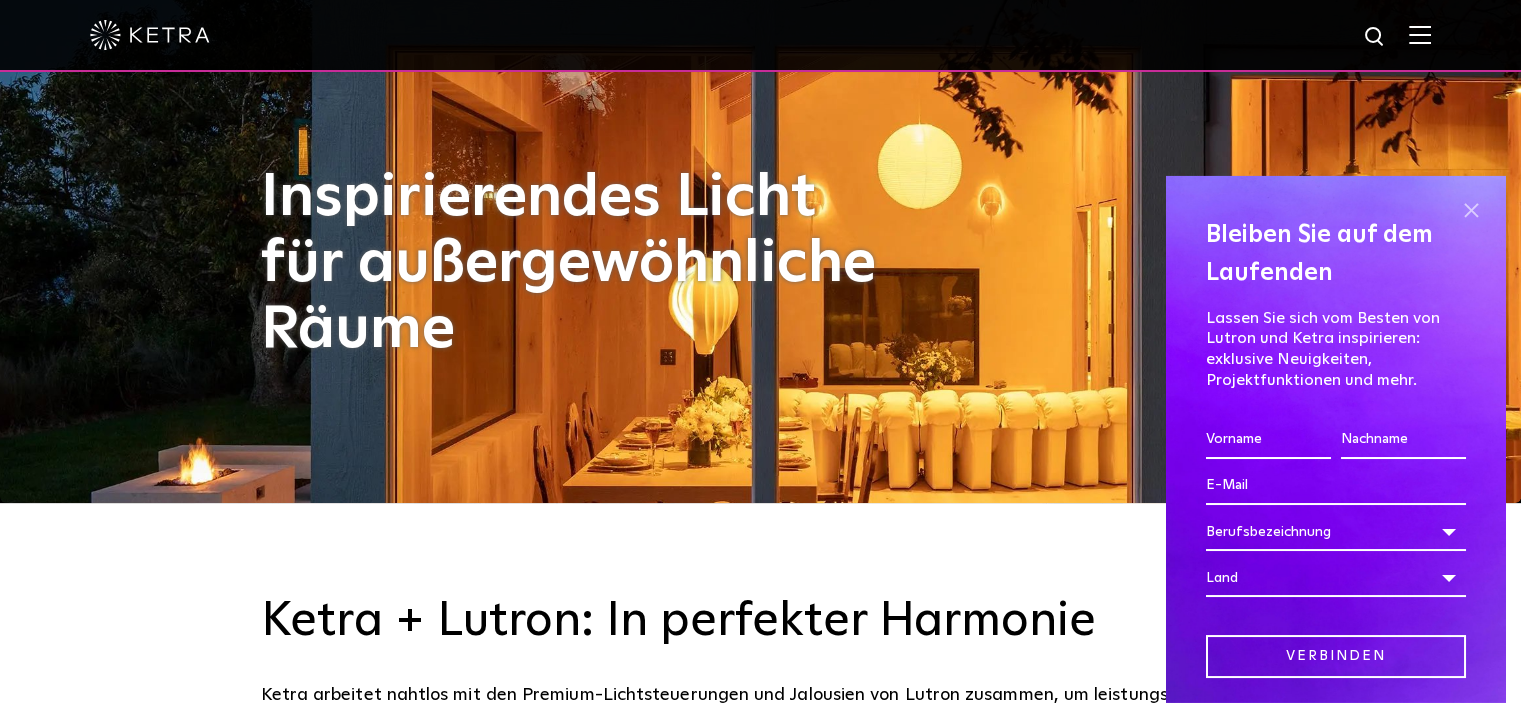 click at bounding box center (1471, 211) 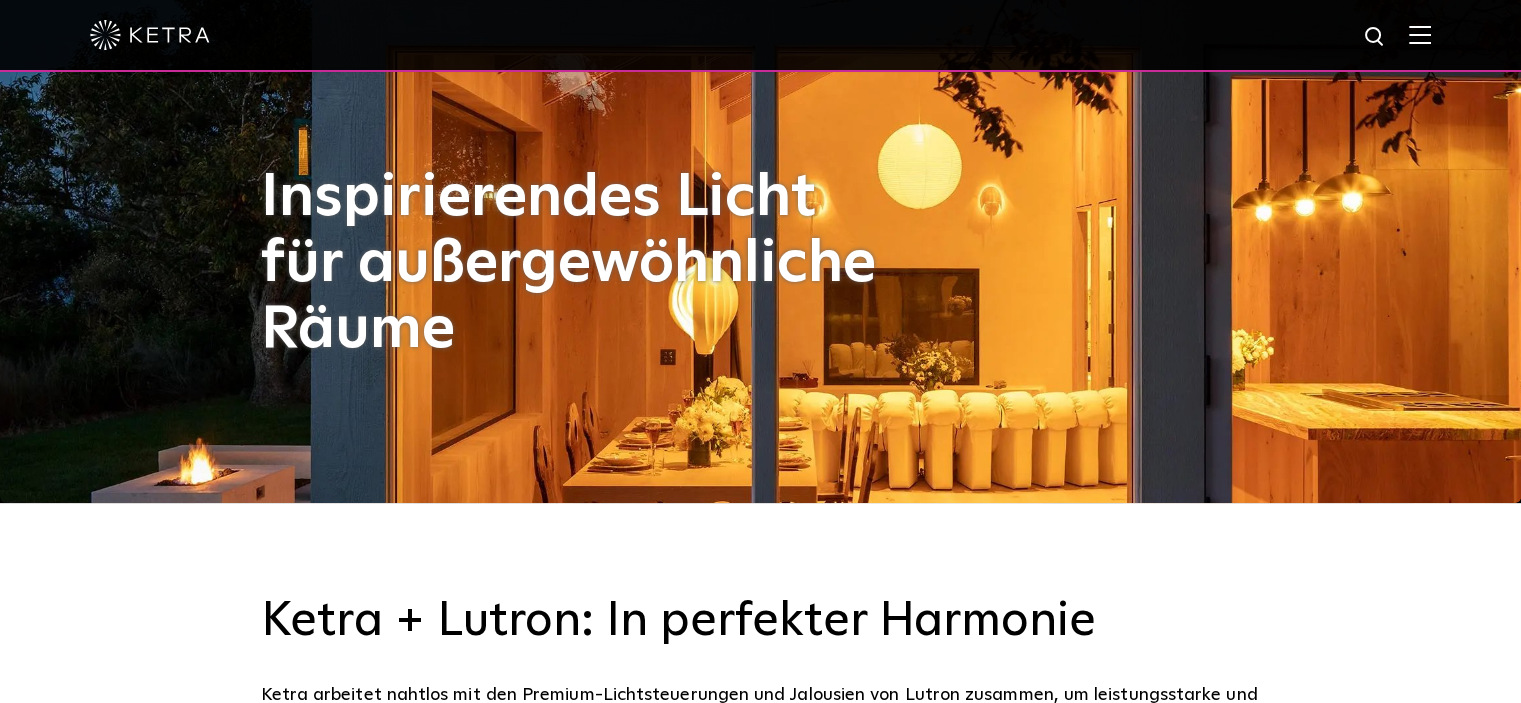 scroll, scrollTop: 61, scrollLeft: 0, axis: vertical 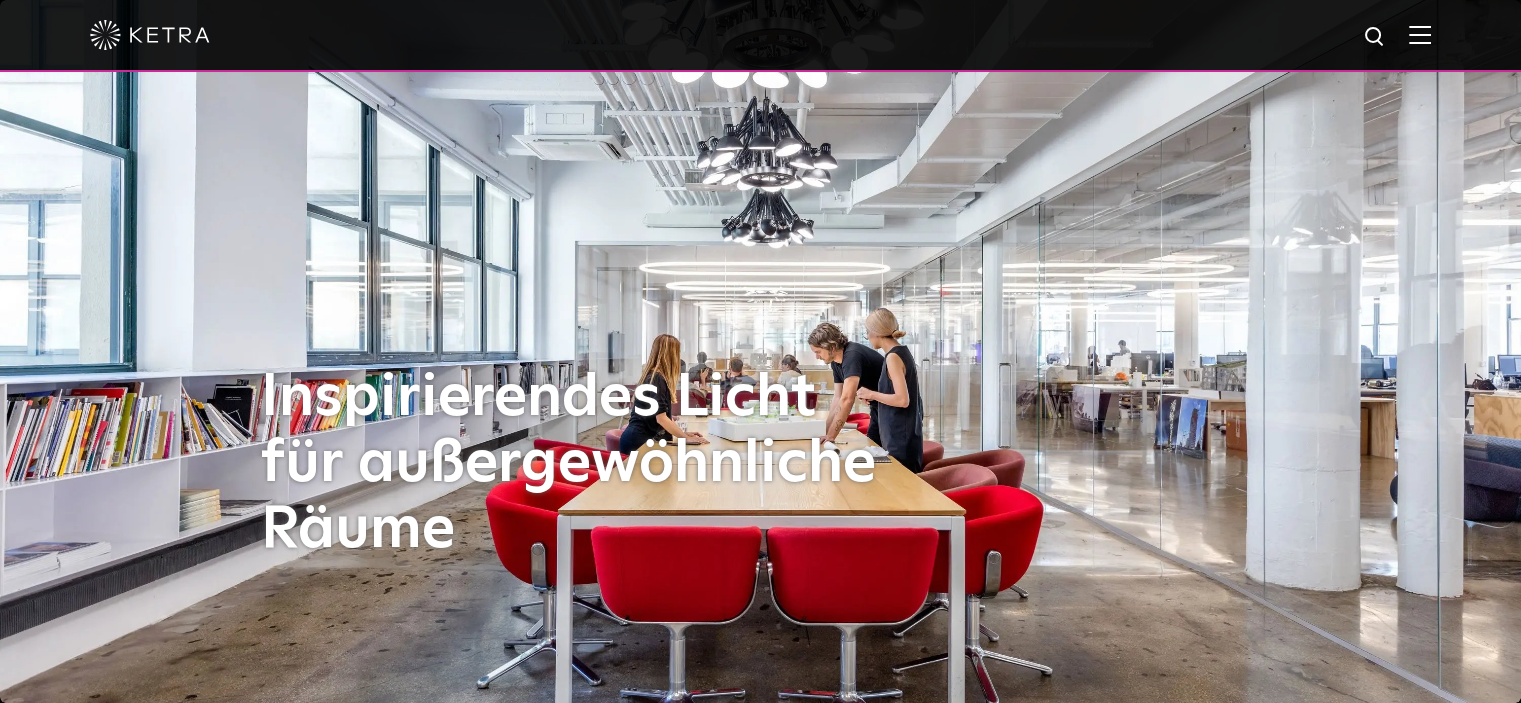 click at bounding box center (1420, 34) 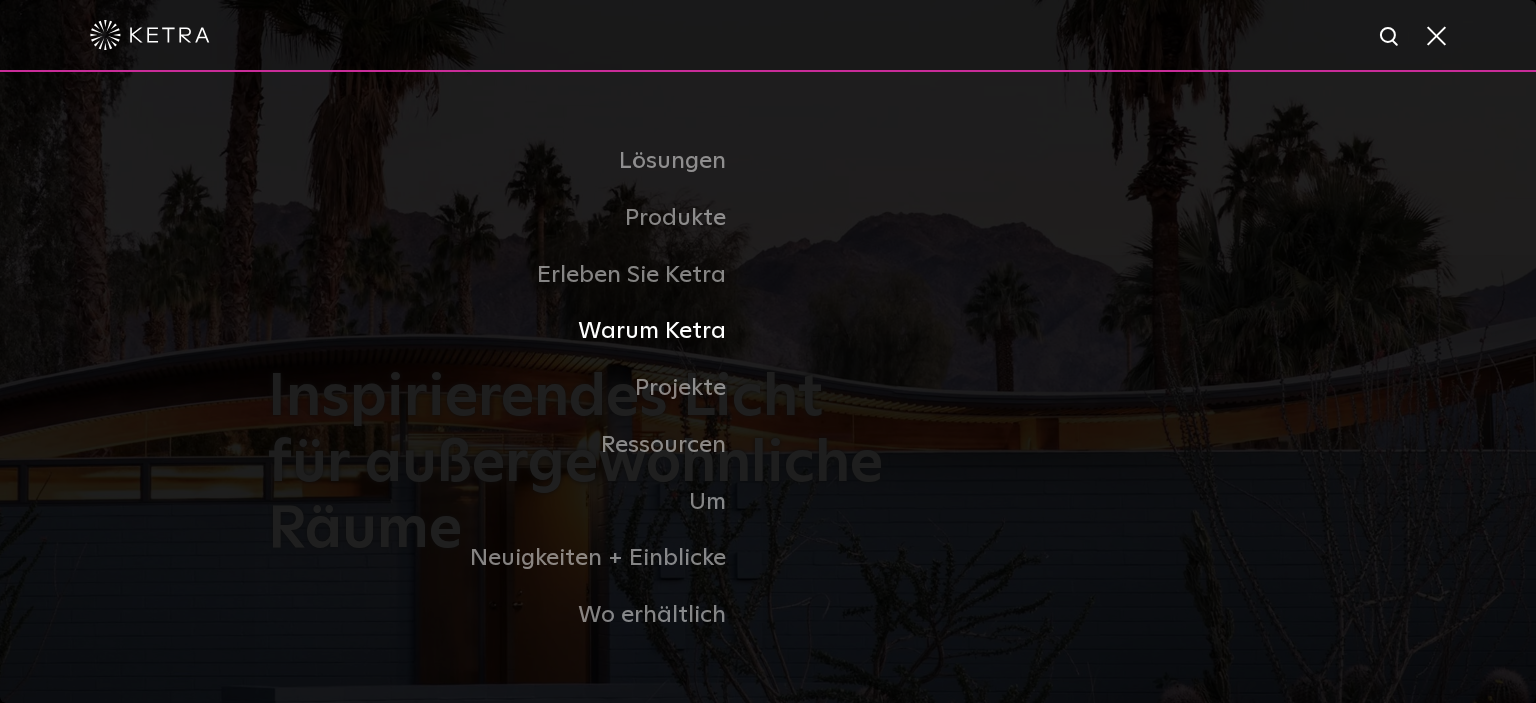 click on "Warum Ketra" at bounding box center [652, 331] 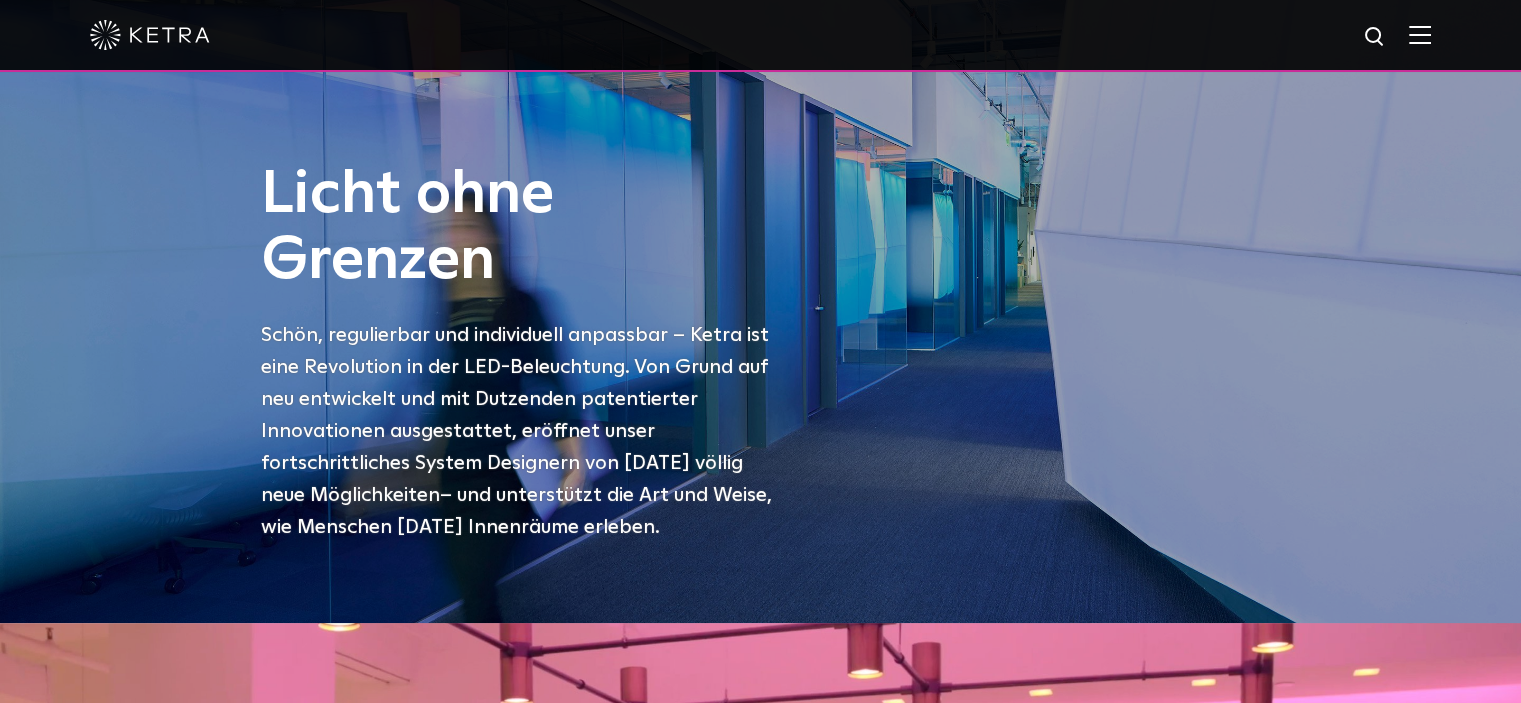 scroll, scrollTop: 80, scrollLeft: 0, axis: vertical 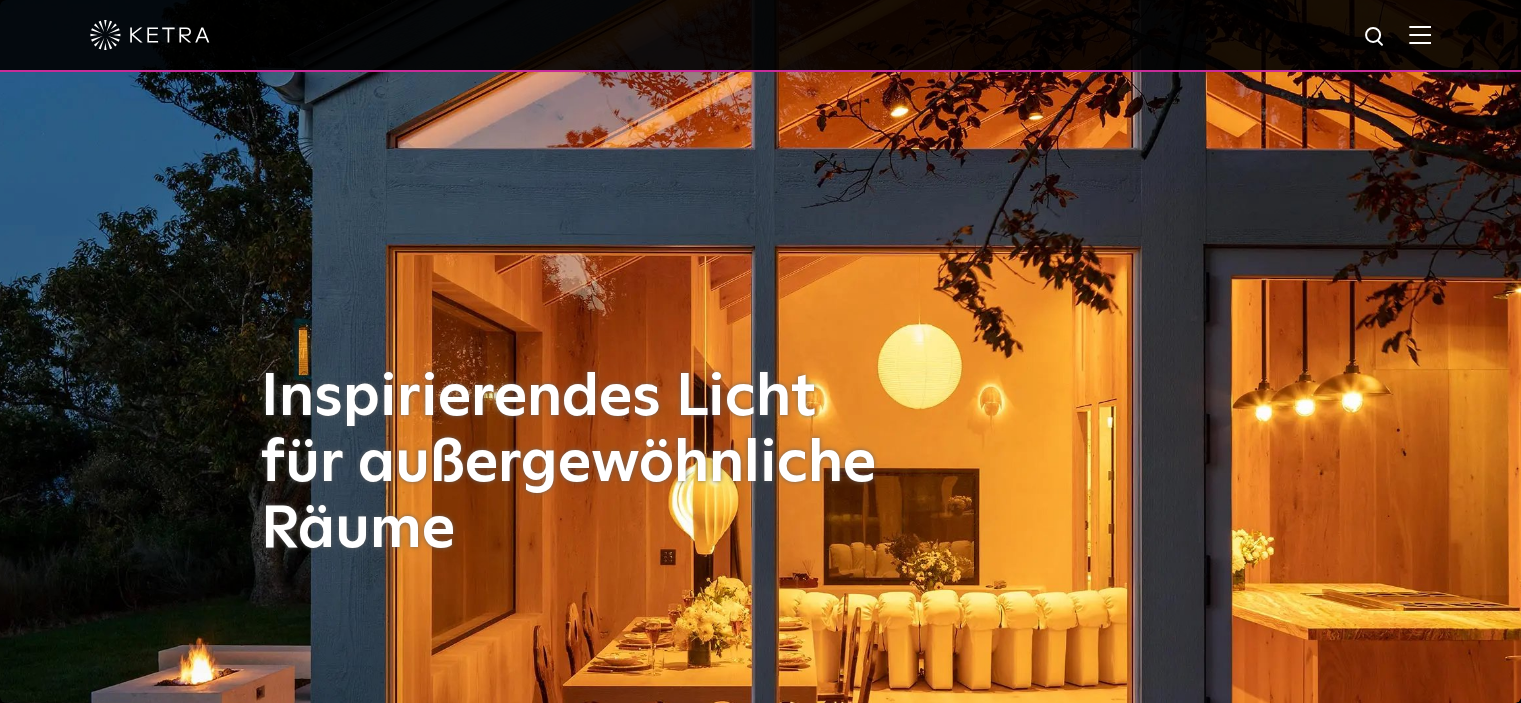 click at bounding box center (150, 35) 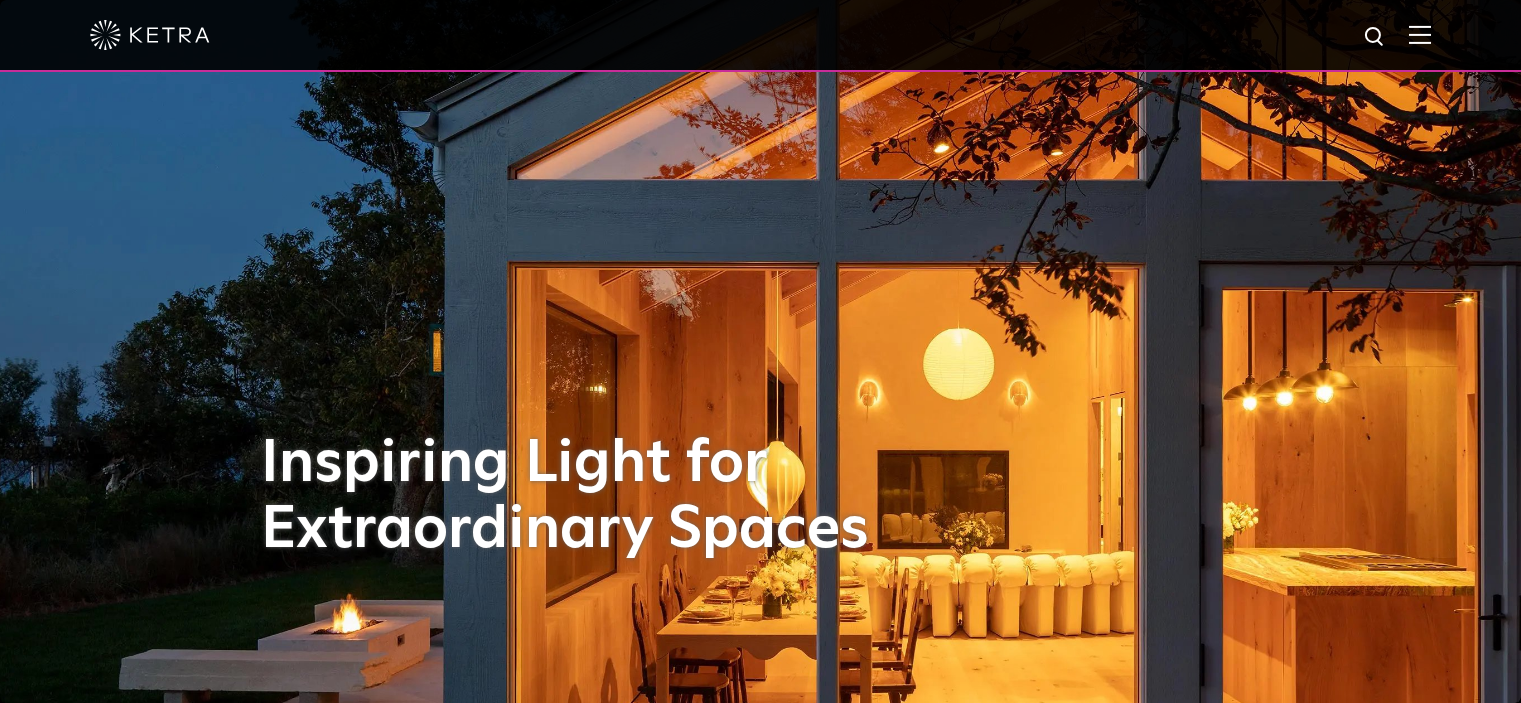 scroll, scrollTop: 0, scrollLeft: 0, axis: both 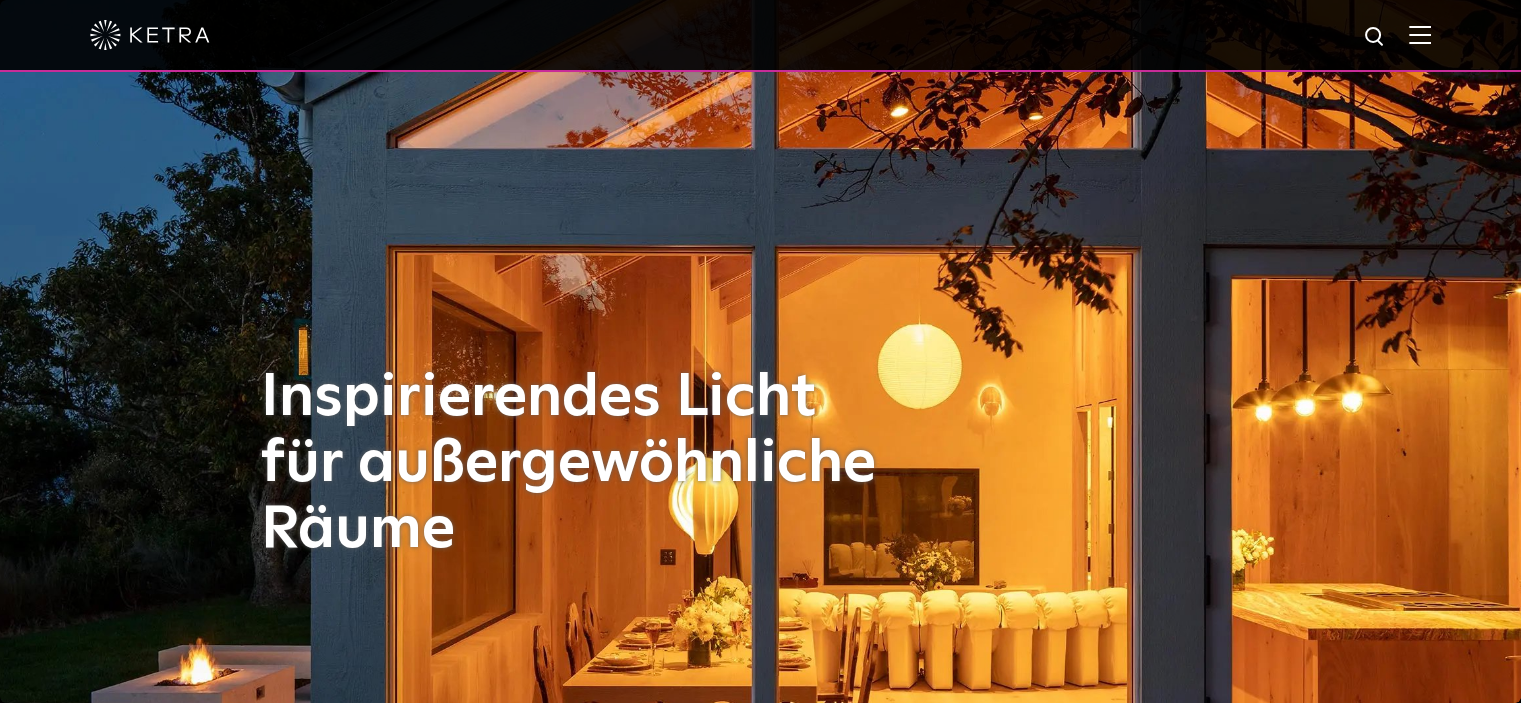 click at bounding box center [1420, 34] 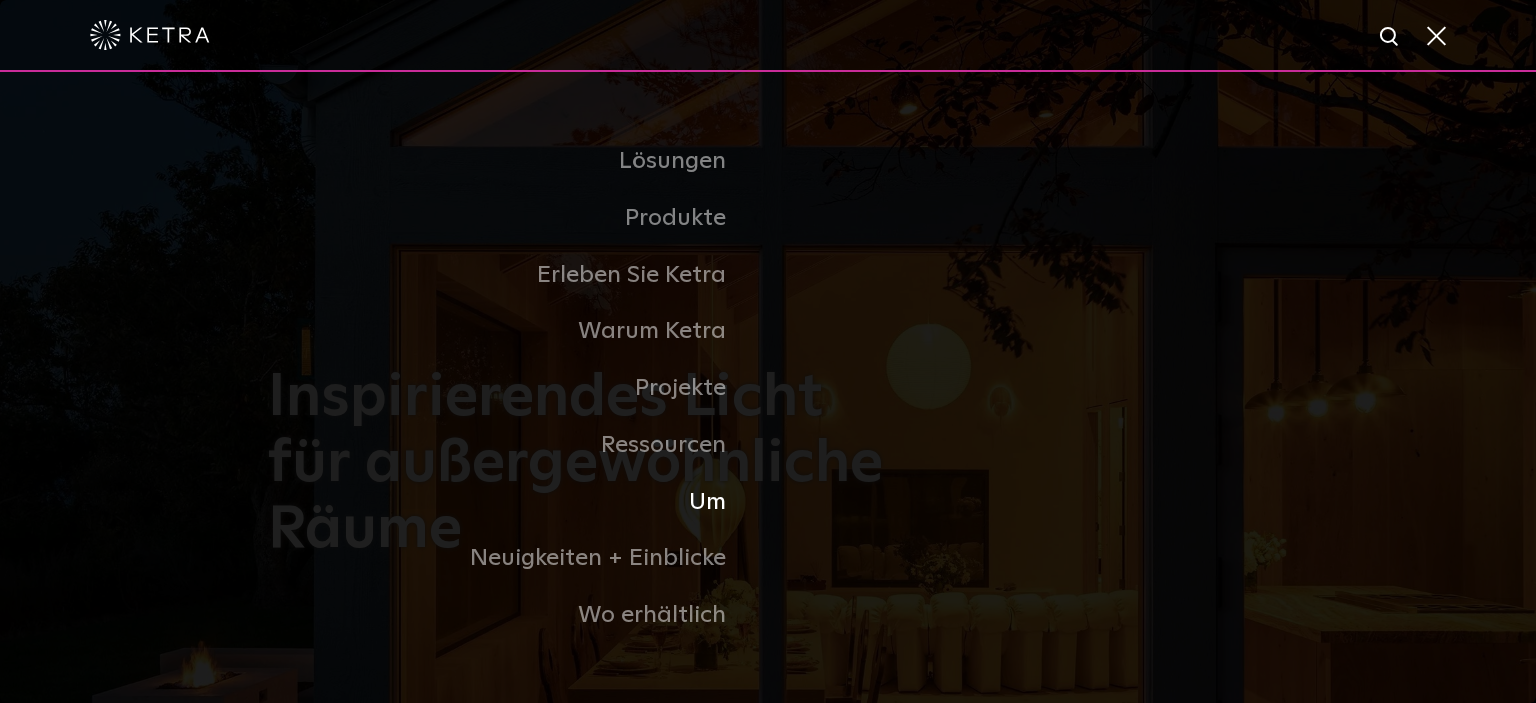 click on "Um" at bounding box center (707, 502) 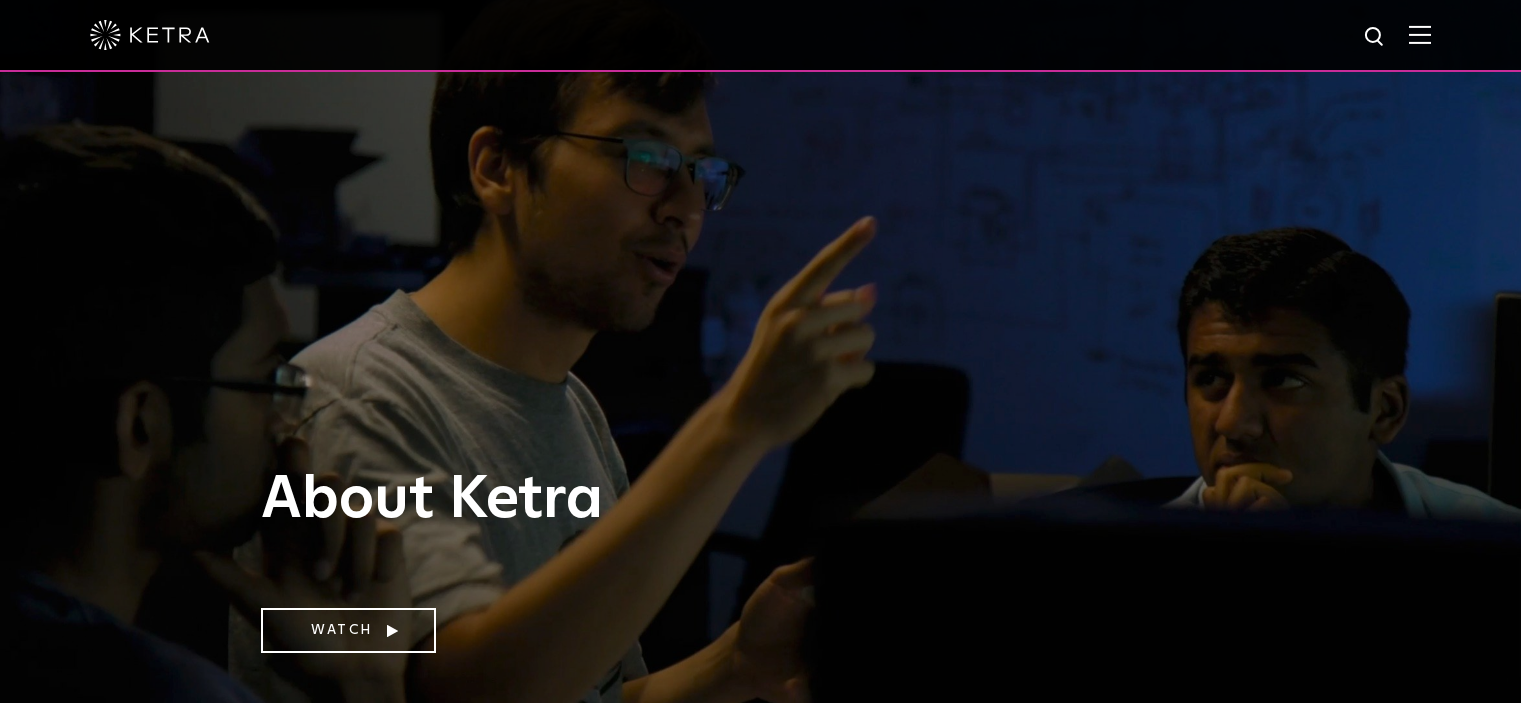 scroll, scrollTop: 0, scrollLeft: 0, axis: both 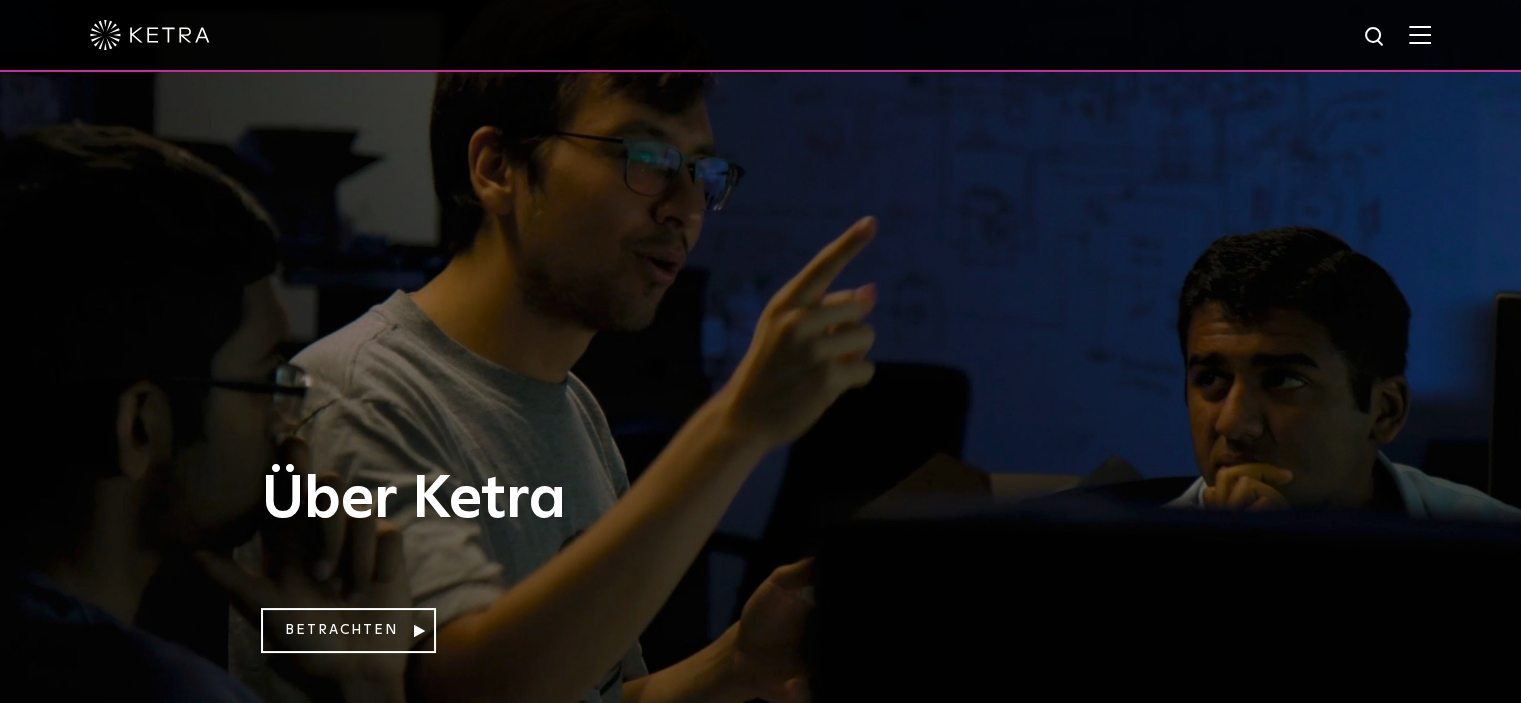 click on "Über Ketra" at bounding box center [413, 500] 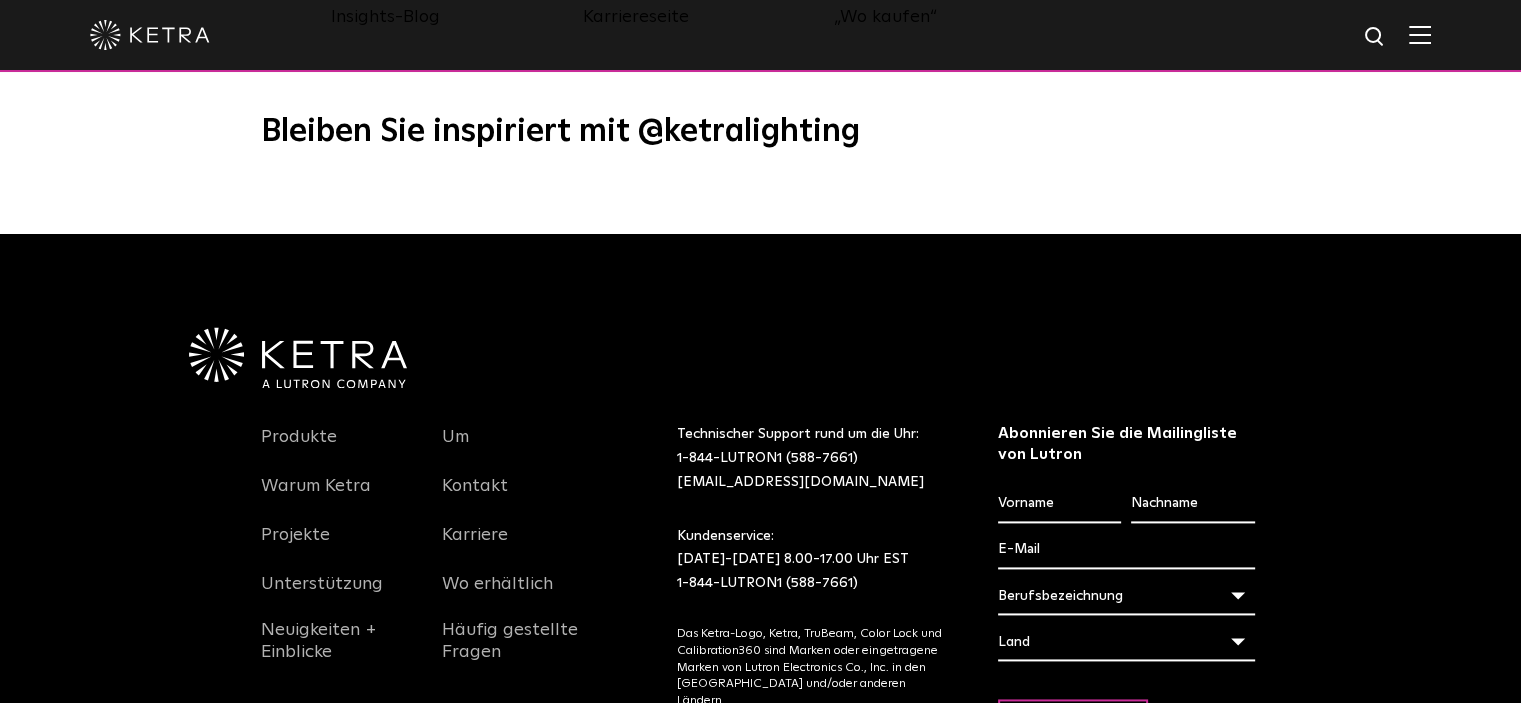 scroll, scrollTop: 2770, scrollLeft: 0, axis: vertical 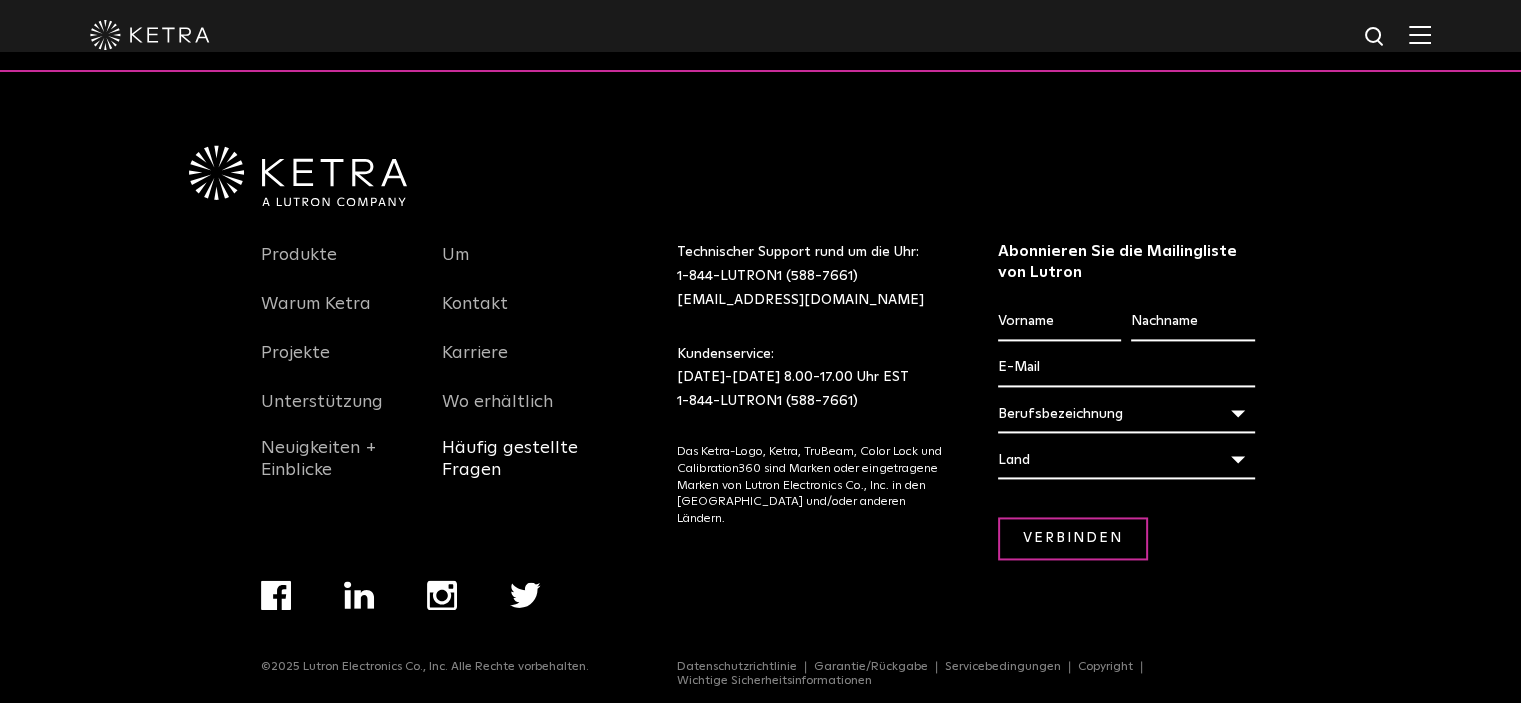 click on "Häufig gestellte Fragen" at bounding box center (510, 459) 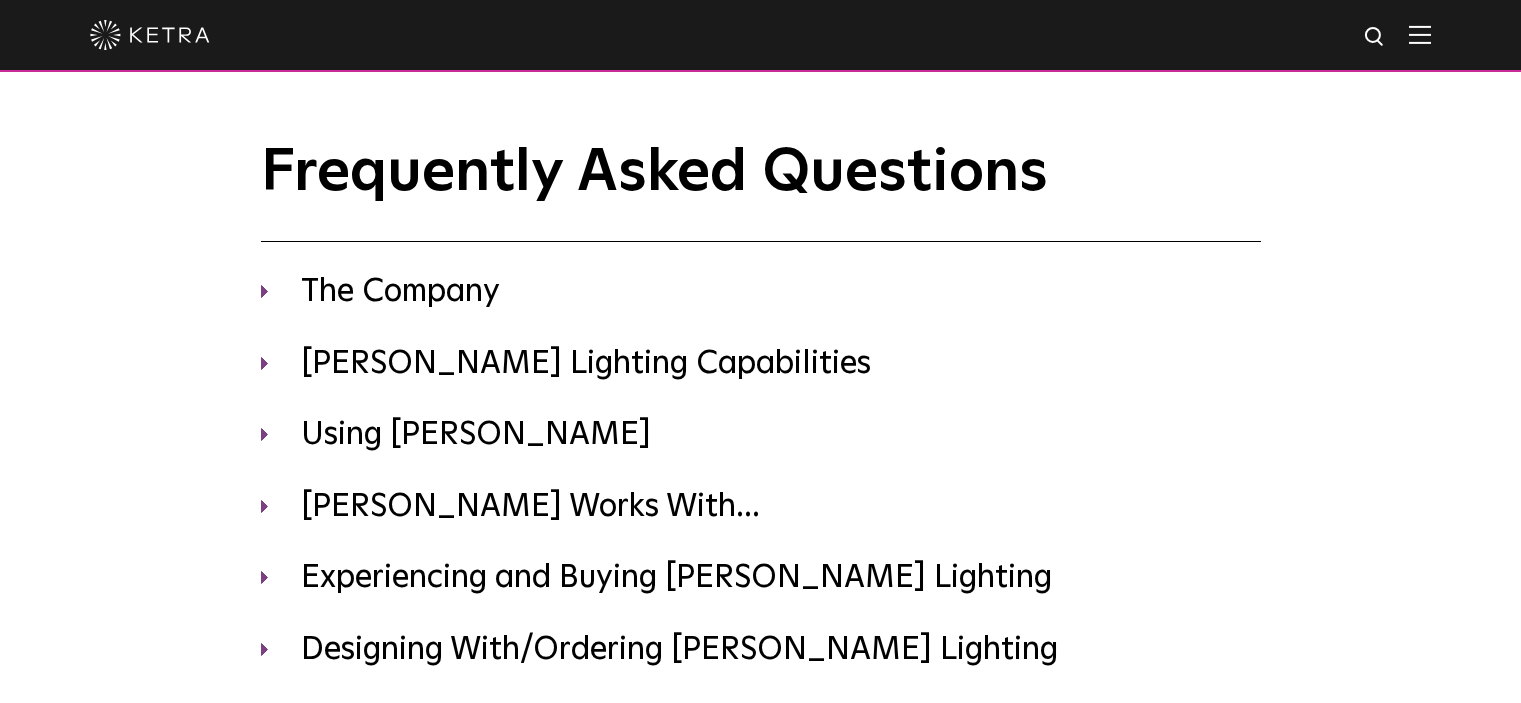 scroll, scrollTop: 0, scrollLeft: 0, axis: both 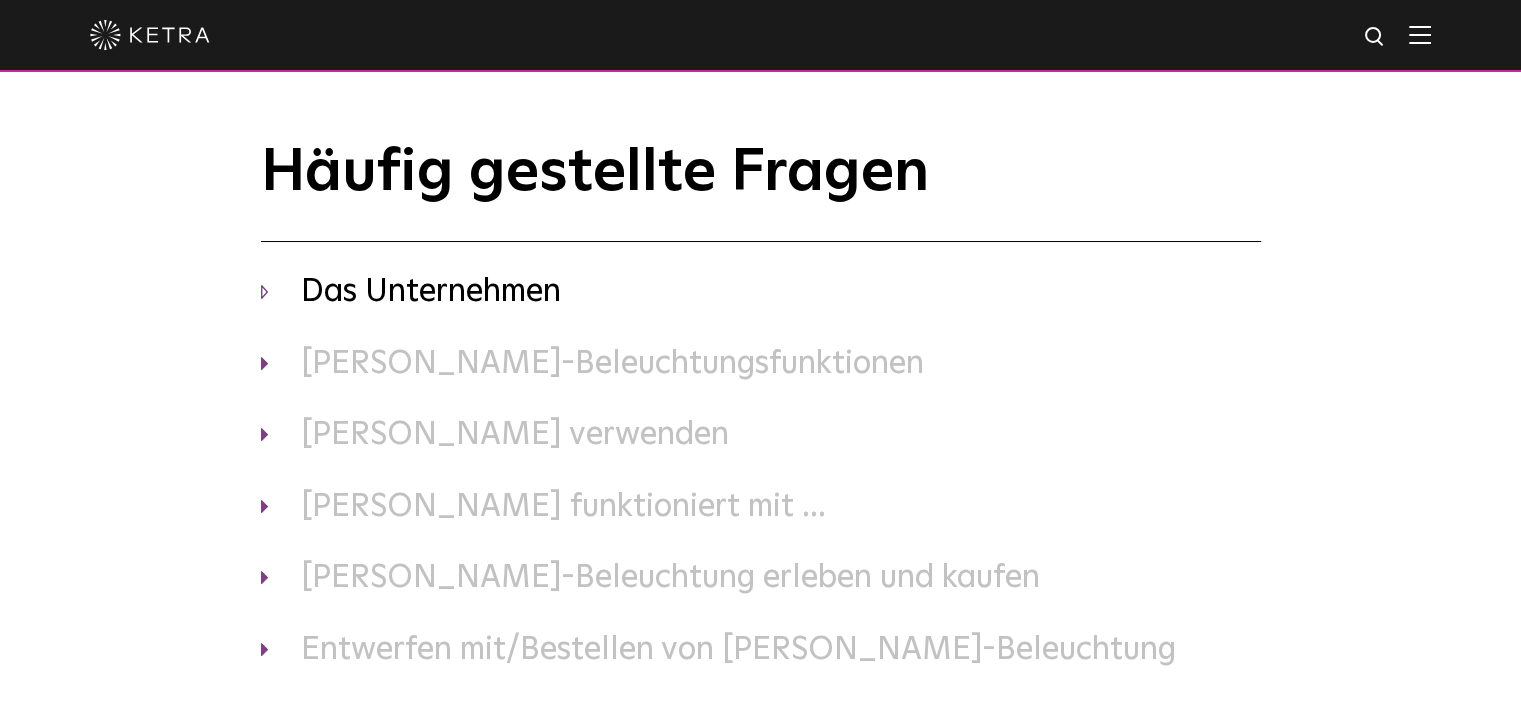 click on "Das Unternehmen" at bounding box center (431, 292) 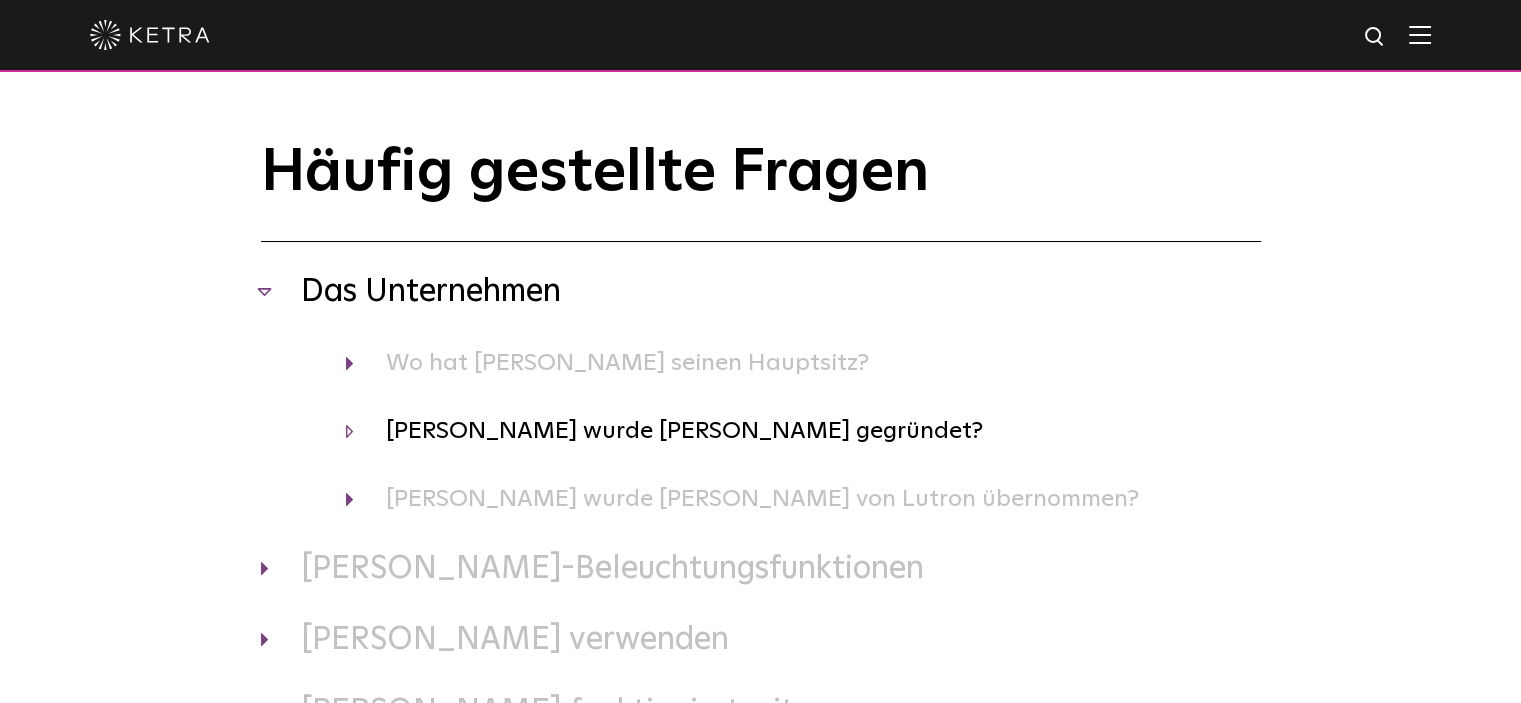 click on "[PERSON_NAME] wurde [PERSON_NAME] gegründet?" at bounding box center [684, 431] 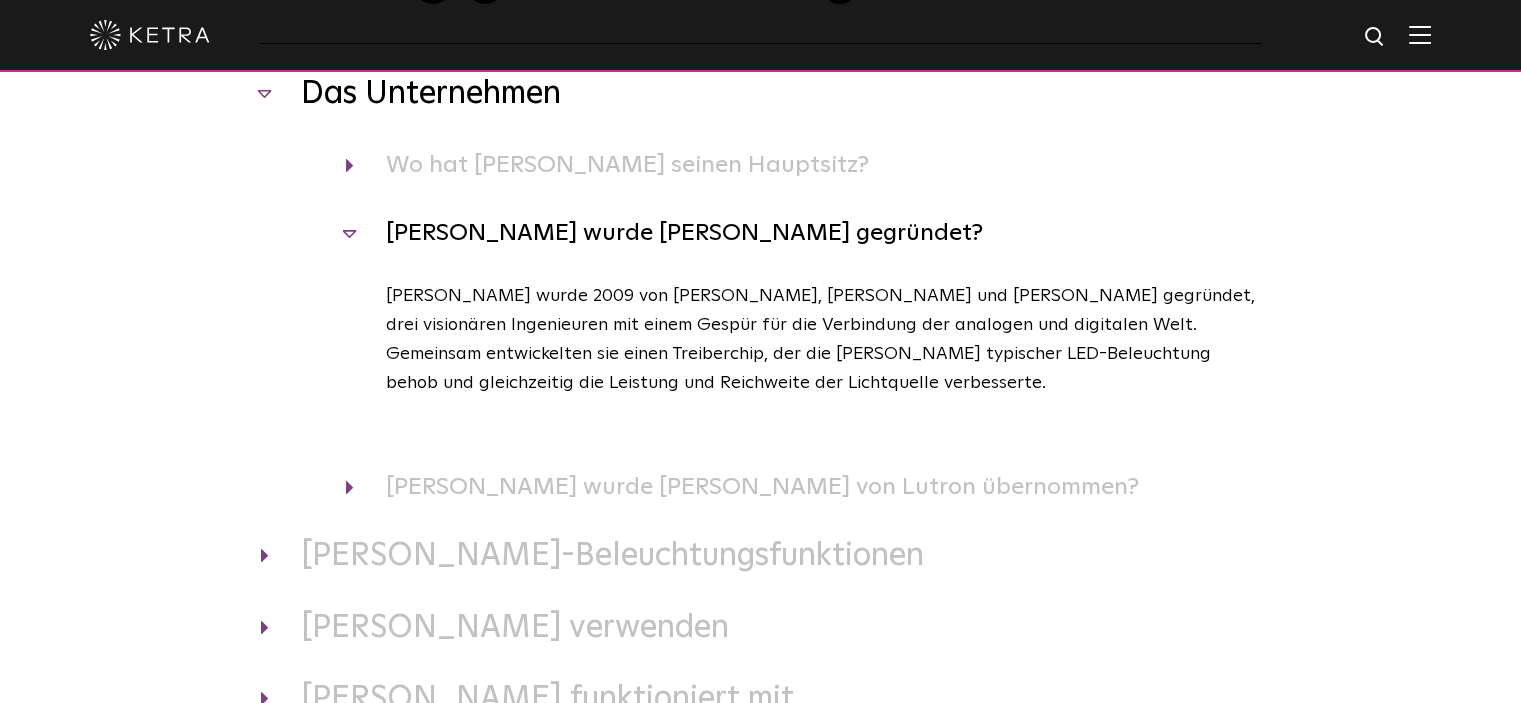 scroll, scrollTop: 200, scrollLeft: 0, axis: vertical 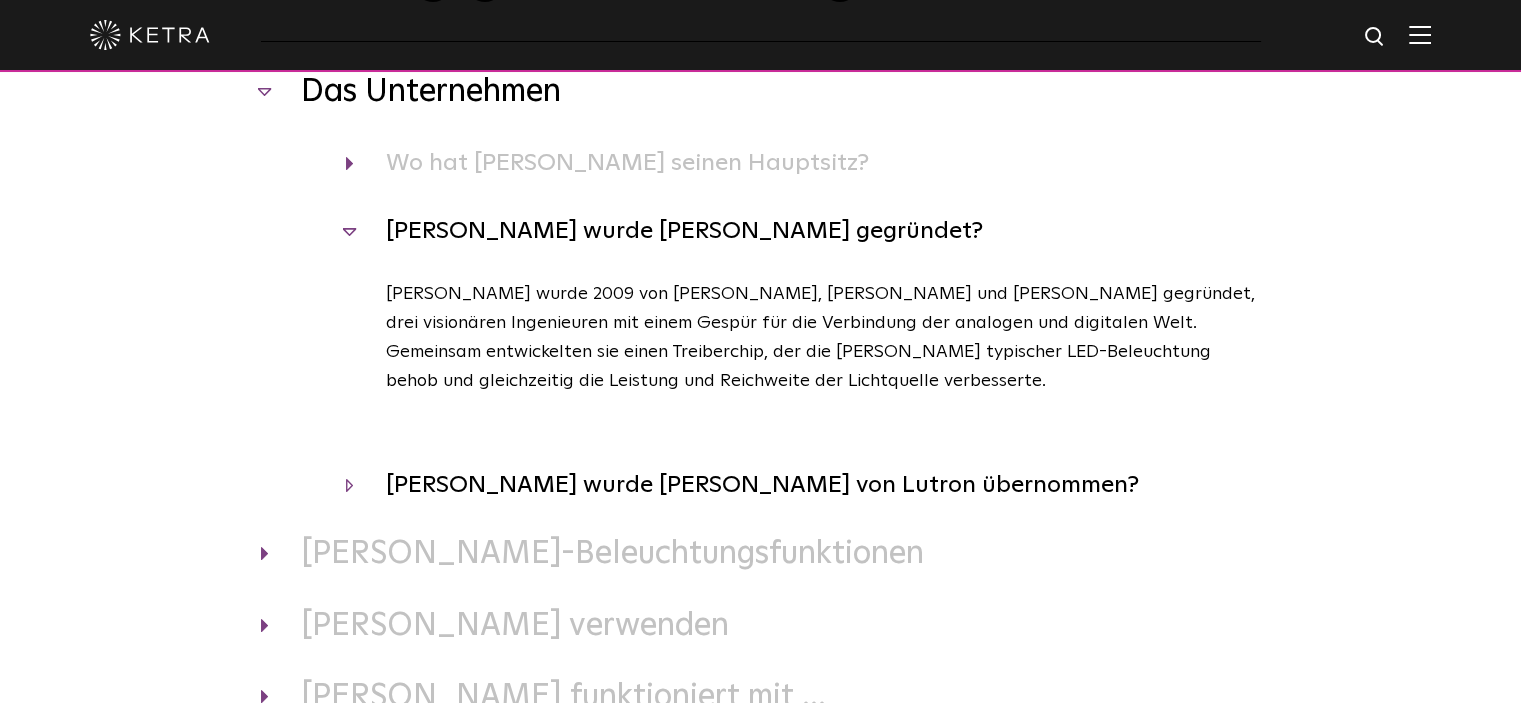 click on "[PERSON_NAME] wurde [PERSON_NAME] von Lutron übernommen?" at bounding box center [762, 485] 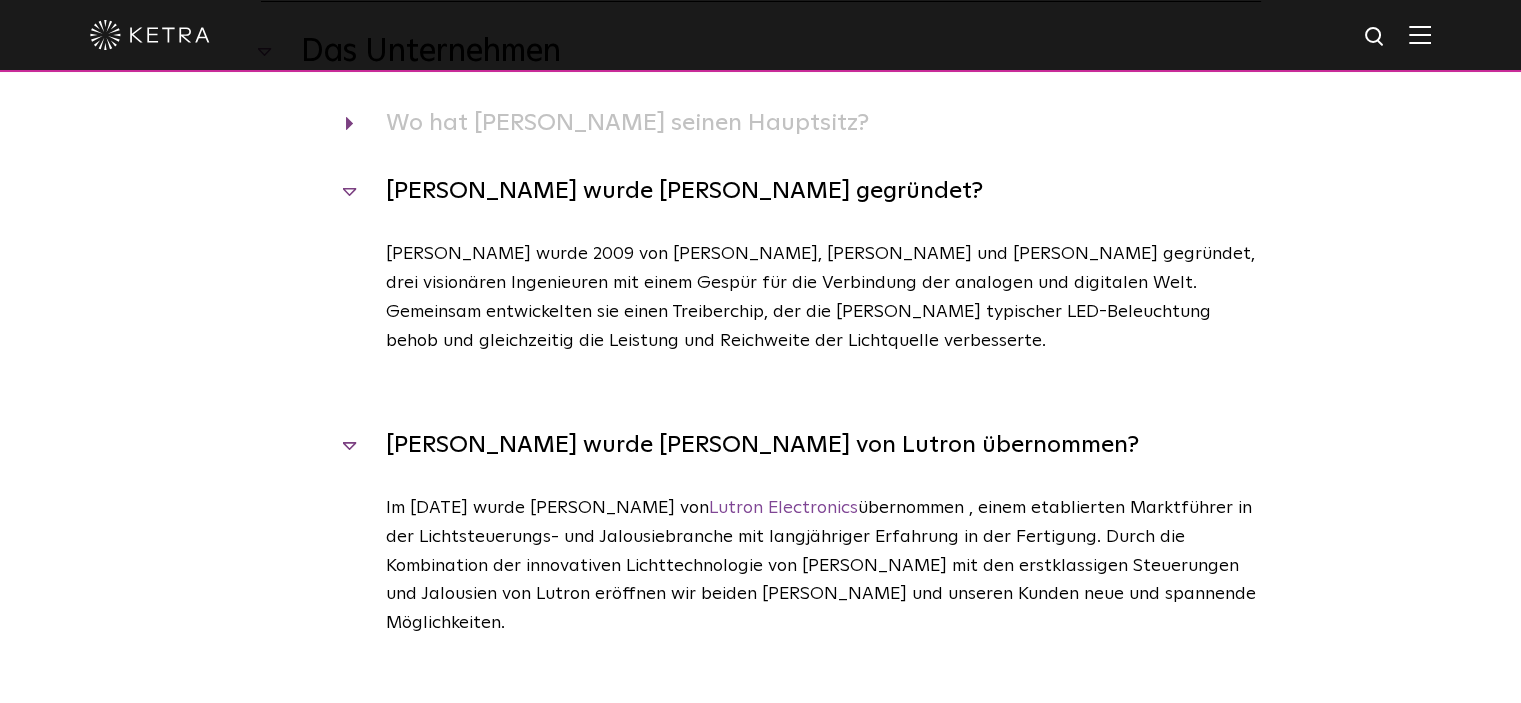 scroll, scrollTop: 200, scrollLeft: 0, axis: vertical 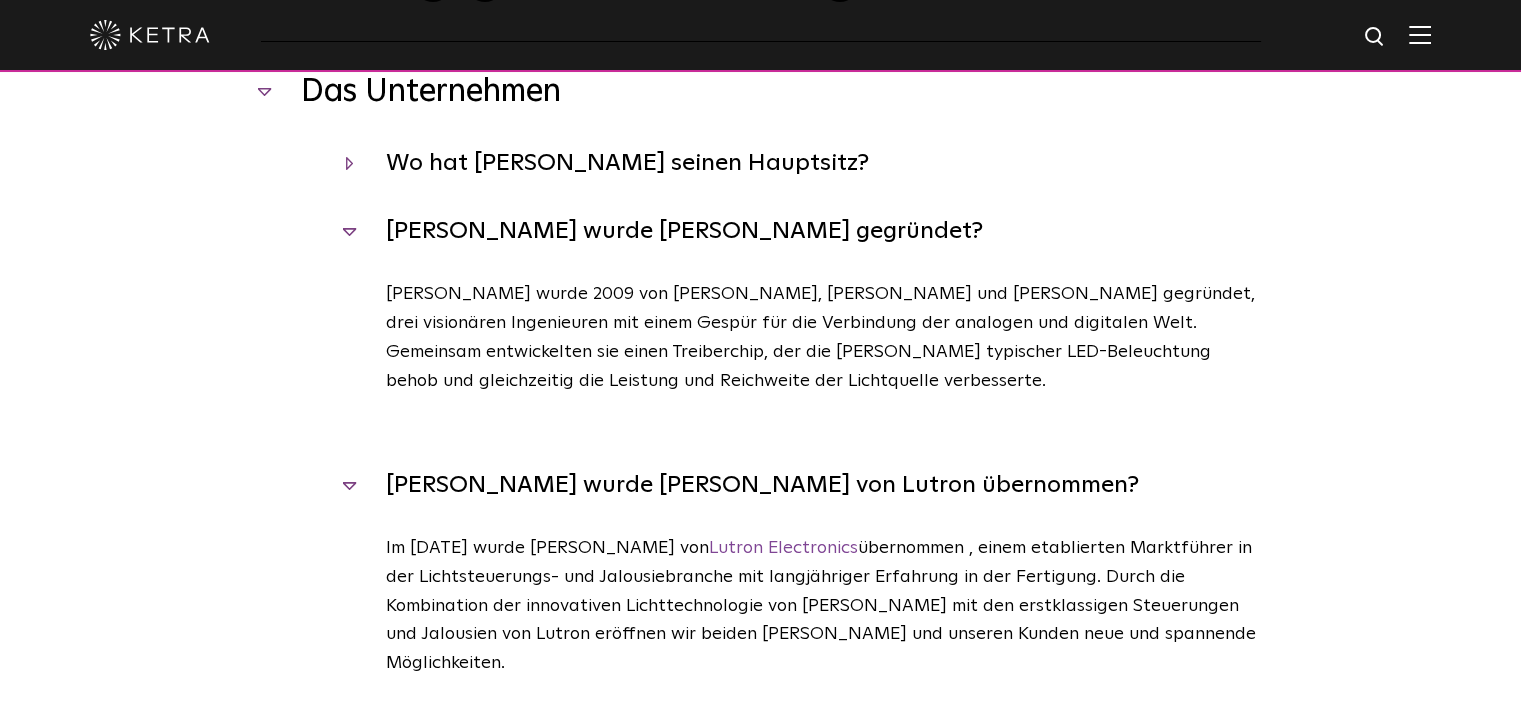 click on "Wo hat [PERSON_NAME] seinen Hauptsitz?" at bounding box center [627, 163] 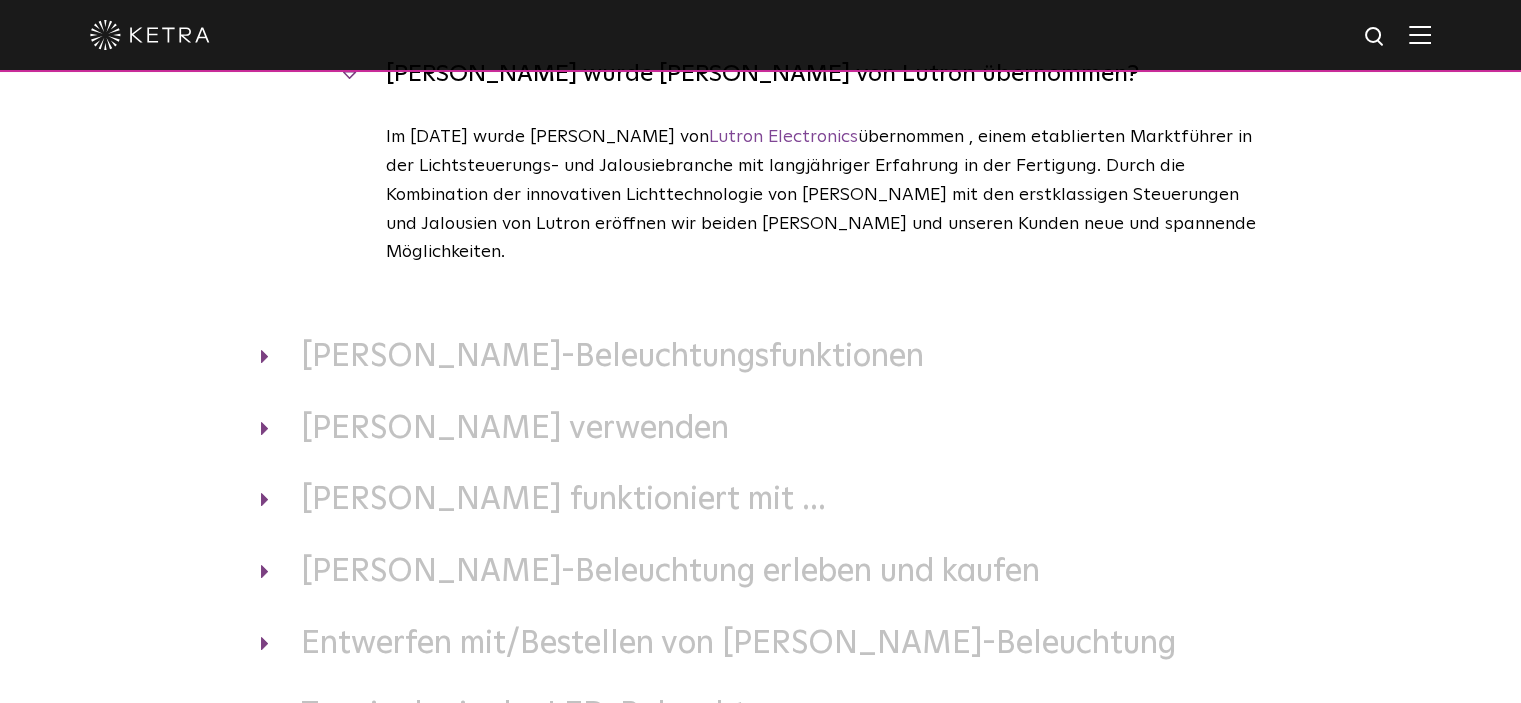 scroll, scrollTop: 800, scrollLeft: 0, axis: vertical 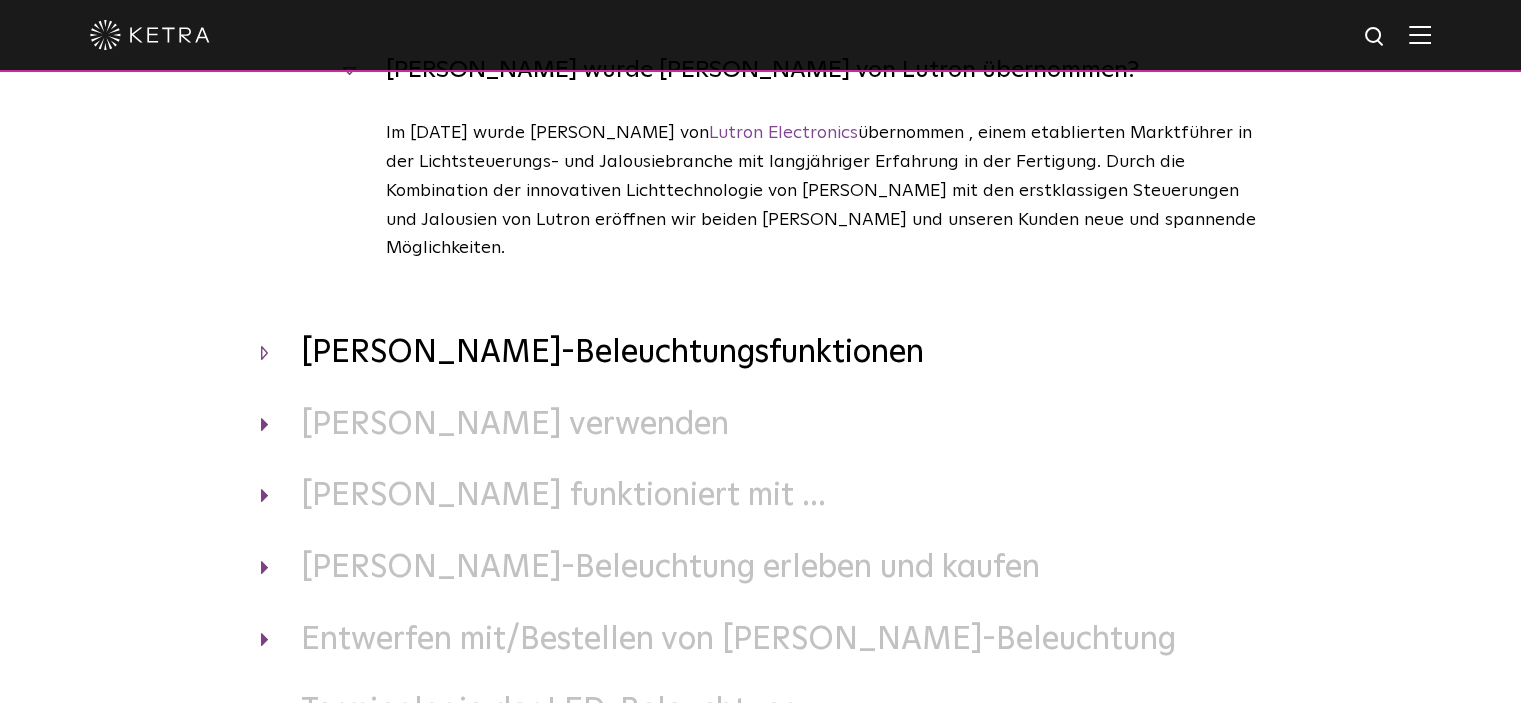 click on "[PERSON_NAME]-Beleuchtungsfunktionen" at bounding box center [612, 353] 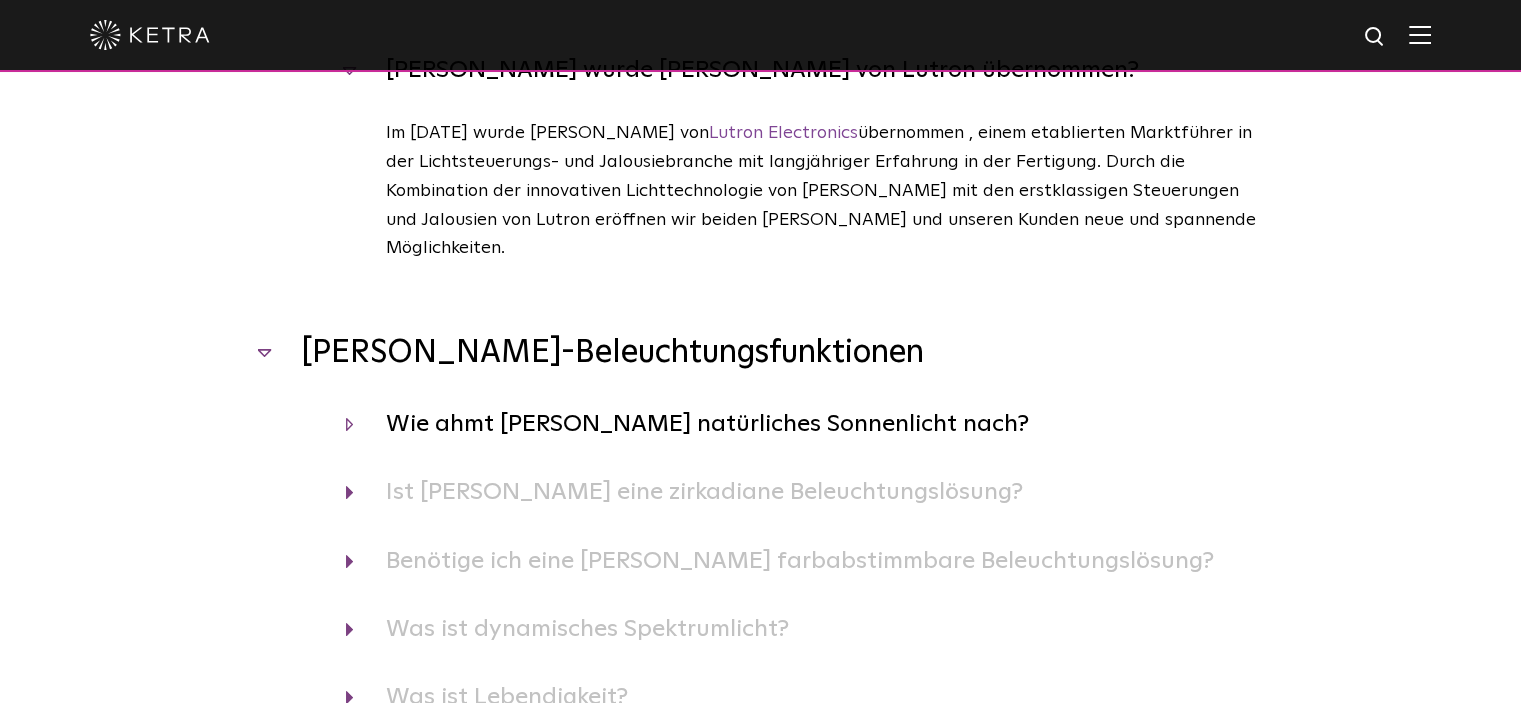 click on "Wie ahmt [PERSON_NAME] natürliches Sonnenlicht nach?" at bounding box center [707, 424] 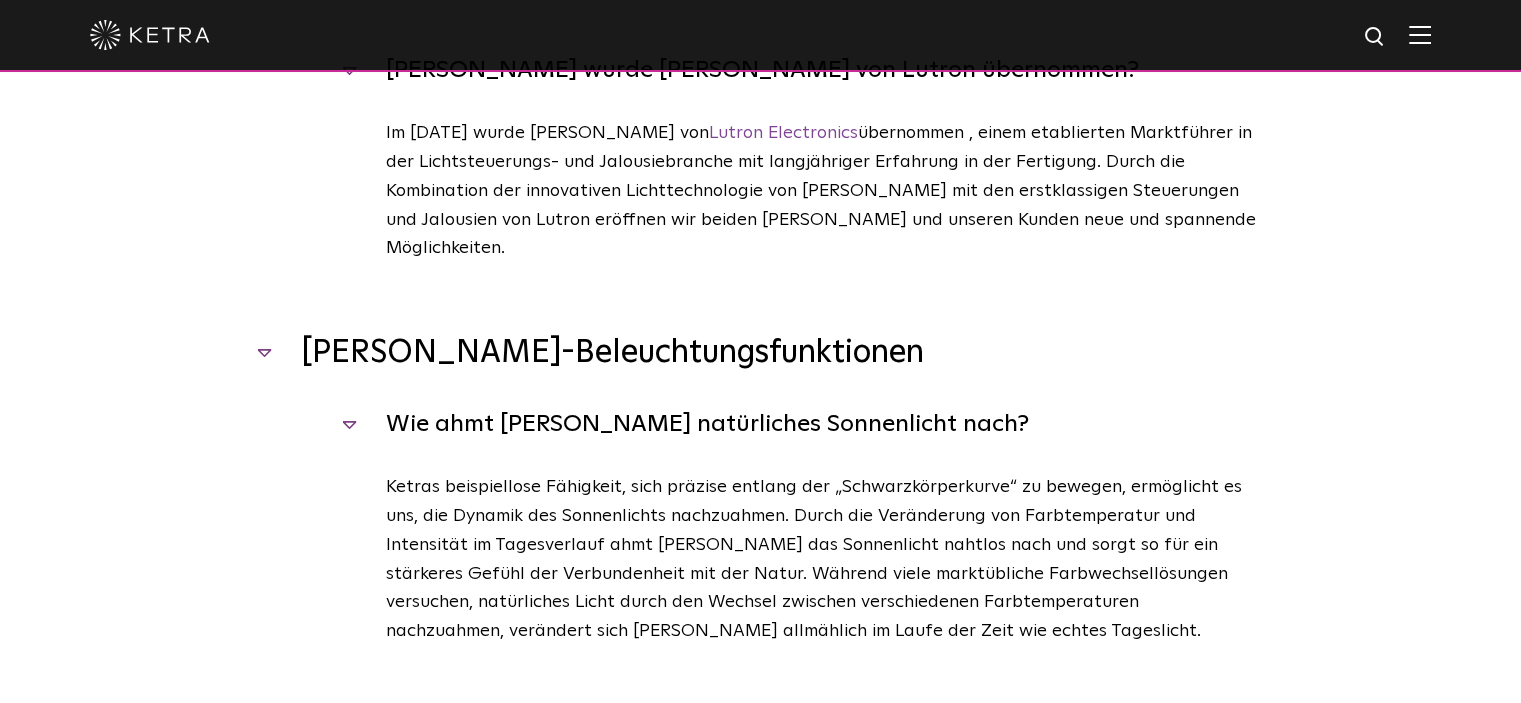 click on "Wie ahmt [PERSON_NAME] natürliches Sonnenlicht nach?
Ketras beispiellose Fähigkeit, sich präzise entlang der „Schwarzkörperkurve“ zu bewegen, ermöglicht es uns, die Dynamik des Sonnenlichts nachzuahmen. Durch die Veränderung von Farbtemperatur und Intensität im Tagesverlauf ahmt [PERSON_NAME] das Sonnenlicht nahtlos nach und sorgt so für ein stärkeres Gefühl der Verbundenheit mit der Natur. Während viele marktübliche Farbwechsellösungen versuchen, natürliches Licht durch den Wechsel zwischen verschiedenen Farbtemperaturen nachzuahmen, verändert sich [PERSON_NAME] allmählich im Laufe der Zeit wie echtes Tageslicht.
Schließen" at bounding box center (761, 560) 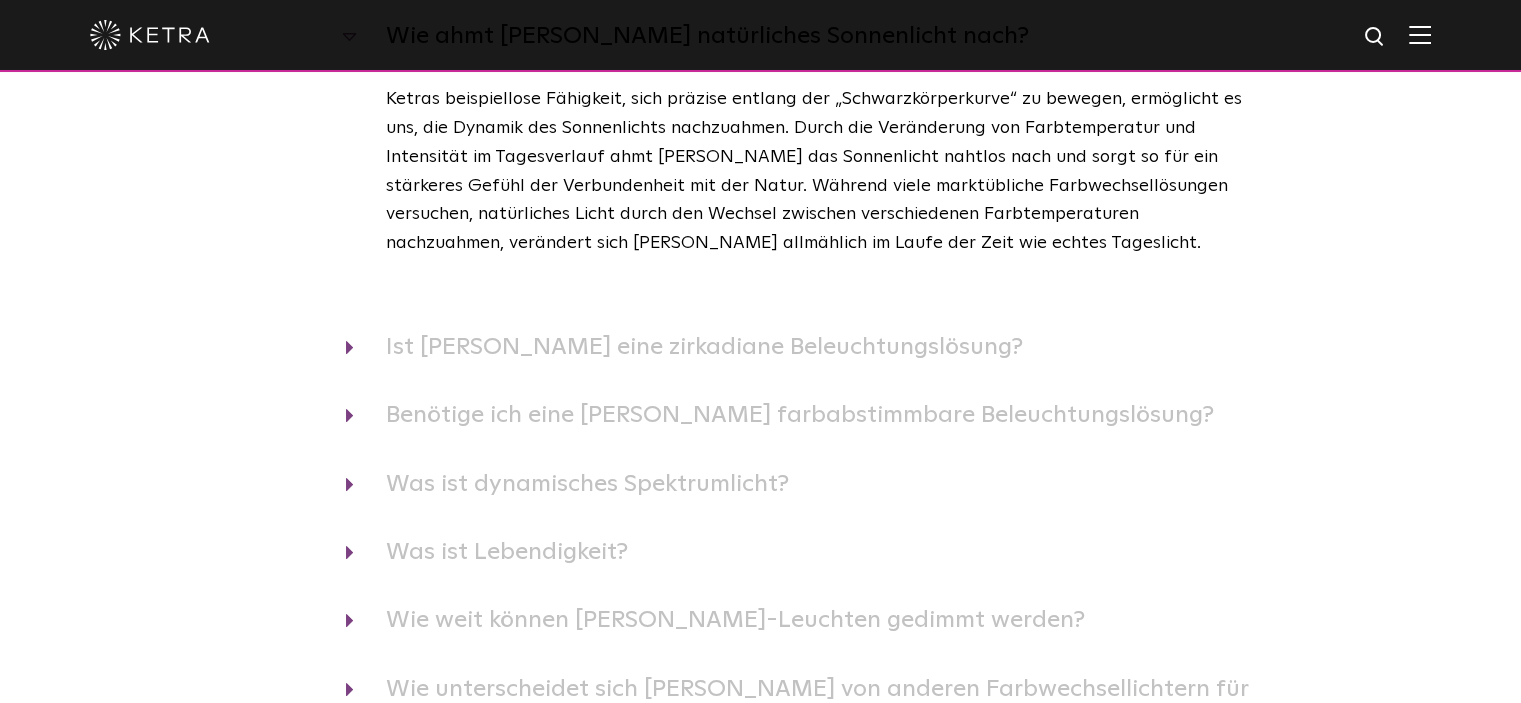 scroll, scrollTop: 1240, scrollLeft: 0, axis: vertical 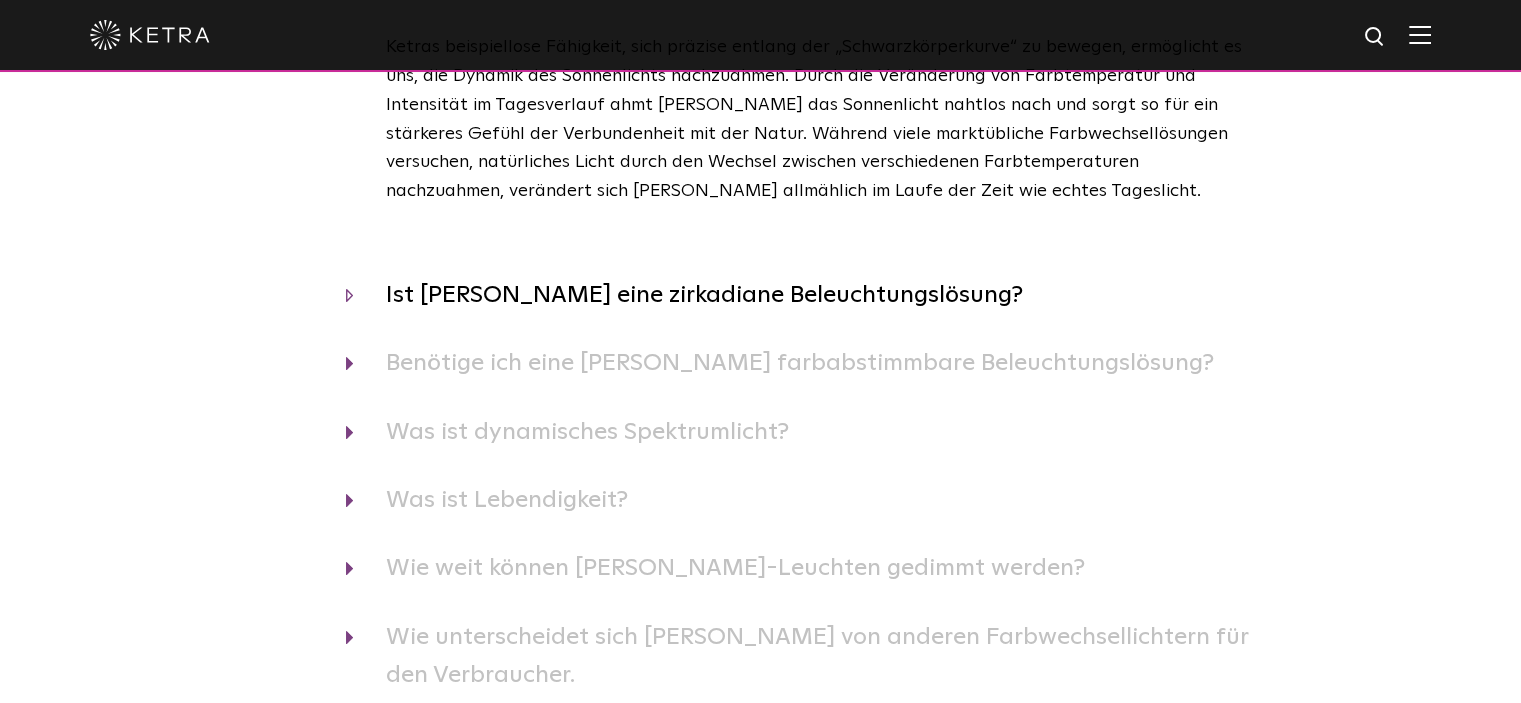 click on "Ist [PERSON_NAME] eine zirkadiane Beleuchtungslösung?" at bounding box center (704, 295) 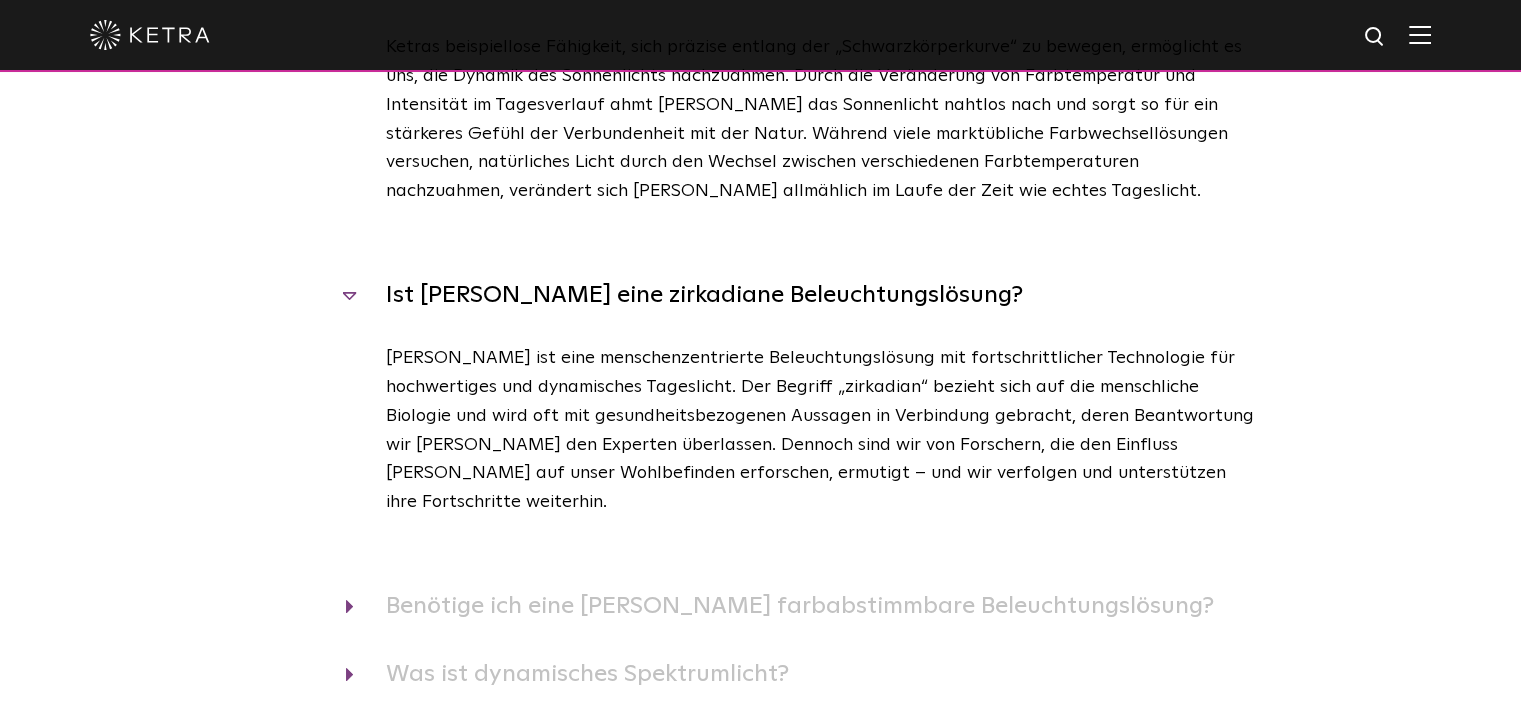click on "Häufig gestellte Fragen
Das Unternehmen
Wo hat [PERSON_NAME] seinen Hauptsitz?
[PERSON_NAME] hat seinen Hauptsitz im Herzen von [GEOGRAPHIC_DATA], [US_STATE] – einem pulsierenden Design- und Technologiezentrum, das kürzlich den Spitznamen „[GEOGRAPHIC_DATA]“ erhielt. [GEOGRAPHIC_DATA] ist fest als Technologie- und Musikzentrum etabliert und entwickelt sich zunehmend zu einem Zentrum für Kunst und Design. Wir freuen uns, mitten in diesem Wandel zu stehen.
Schließen
[PERSON_NAME] wurde [PERSON_NAME] gegründet?
Schließen
[PERSON_NAME] wurde [PERSON_NAME] von Lutron übernommen?
Lutron Electronics" at bounding box center [760, 97] 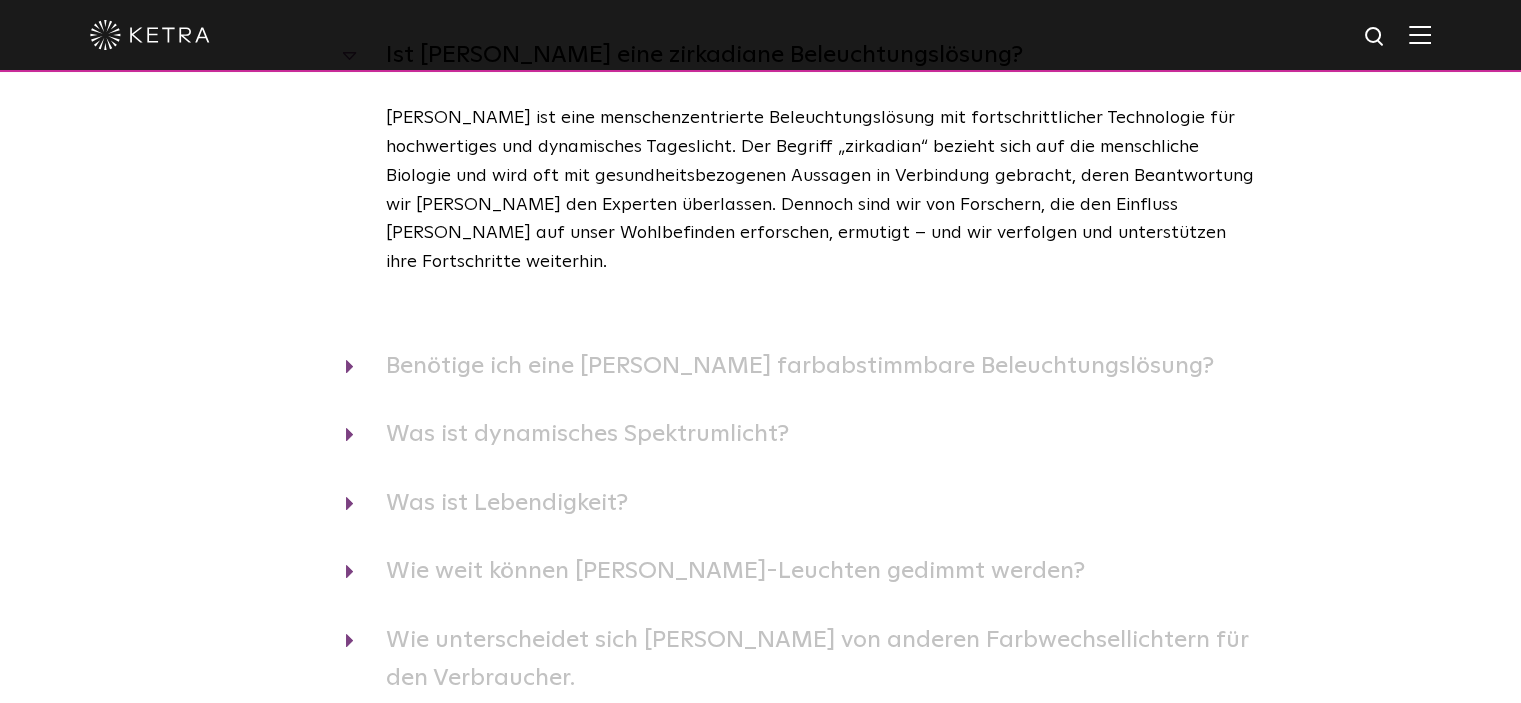 scroll, scrollTop: 1520, scrollLeft: 0, axis: vertical 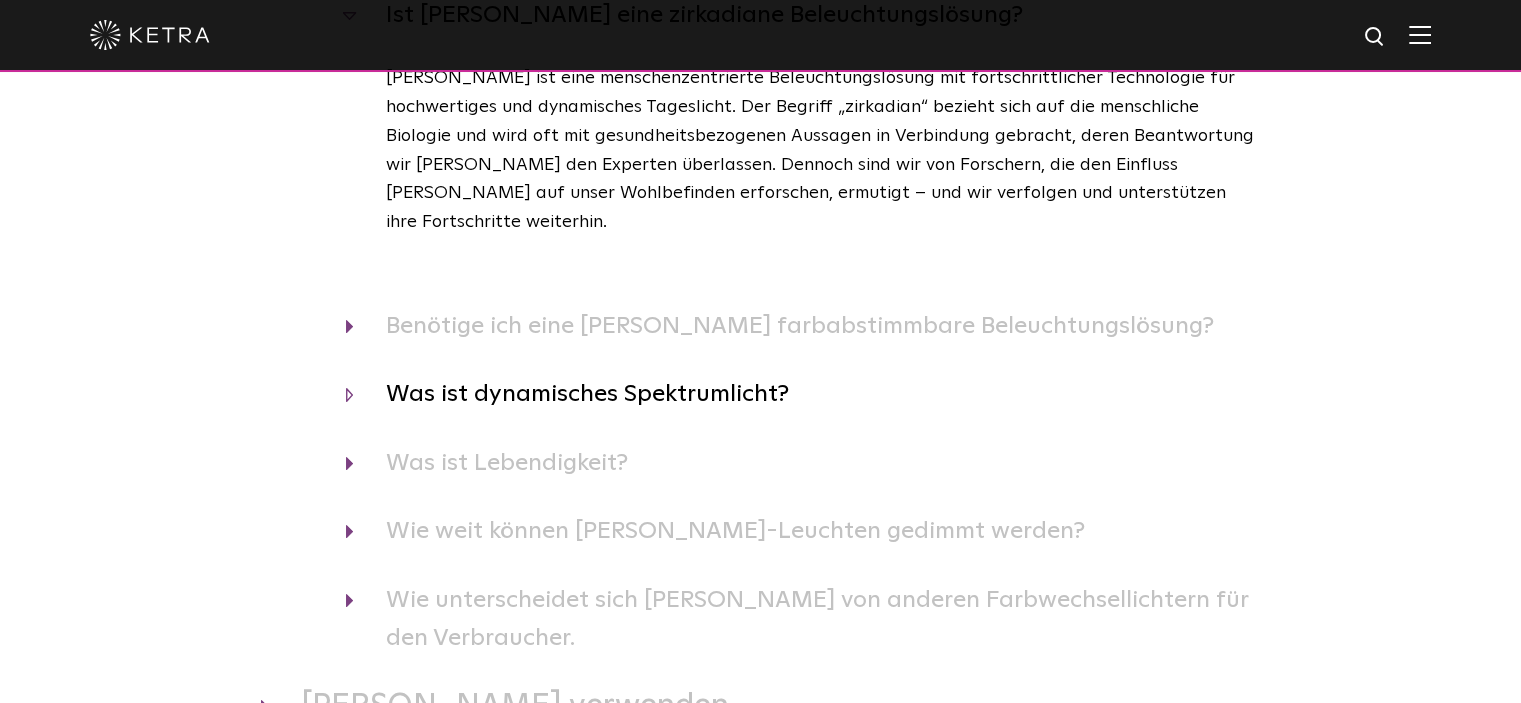 click on "Was ist dynamisches Spektrumlicht?" at bounding box center [587, 394] 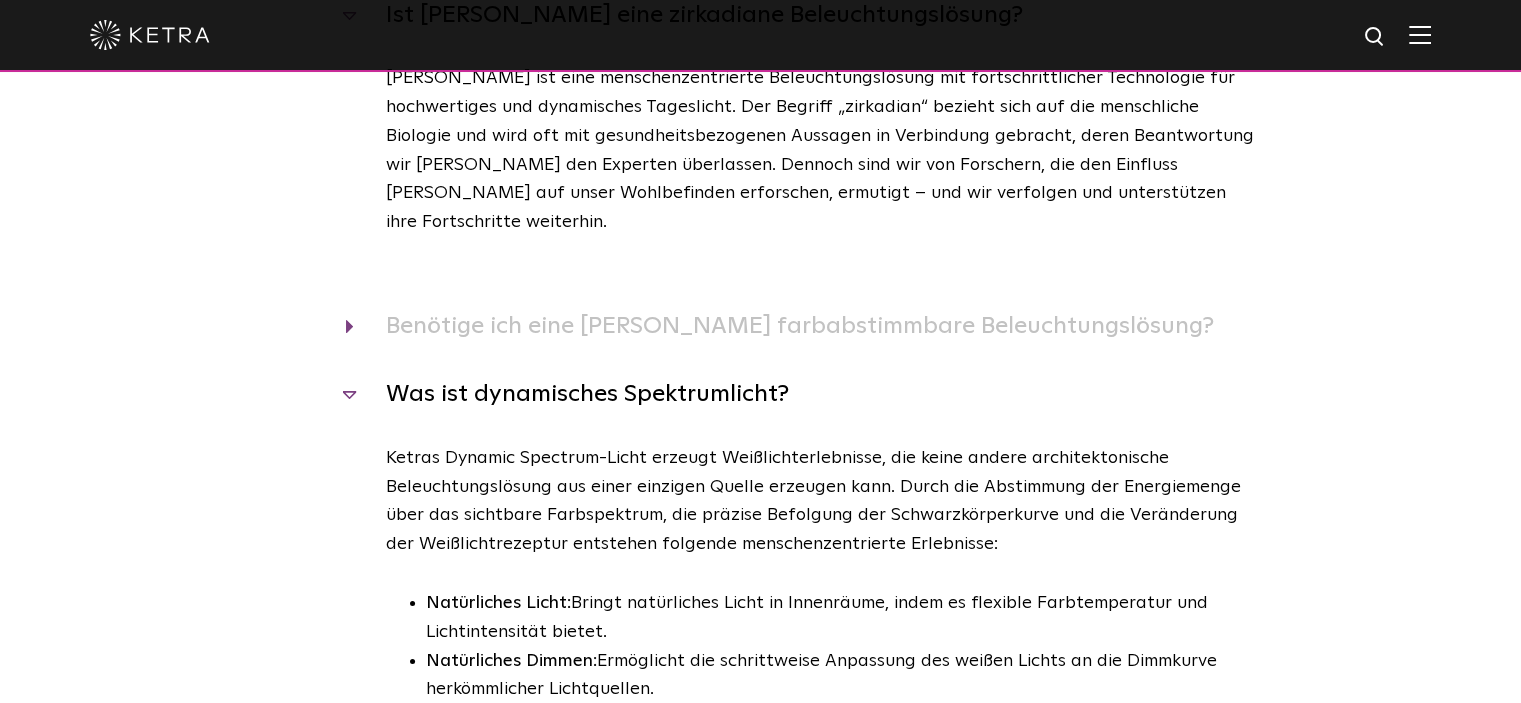 click on "Häufig gestellte Fragen
Das Unternehmen
Wo hat [PERSON_NAME] seinen Hauptsitz?
[PERSON_NAME] hat seinen Hauptsitz im Herzen von [GEOGRAPHIC_DATA], [US_STATE] – einem pulsierenden Design- und Technologiezentrum, das kürzlich den Spitznamen „[GEOGRAPHIC_DATA]“ erhielt. [GEOGRAPHIC_DATA] ist fest als Technologie- und Musikzentrum etabliert und entwickelt sich zunehmend zu einem Zentrum für Kunst und Design. Wir freuen uns, mitten in diesem Wandel zu stehen.
Schließen
[PERSON_NAME] wurde [PERSON_NAME] gegründet?
Schließen
[PERSON_NAME] wurde [PERSON_NAME] von Lutron übernommen?
Lutron Electronics" at bounding box center (760, 5) 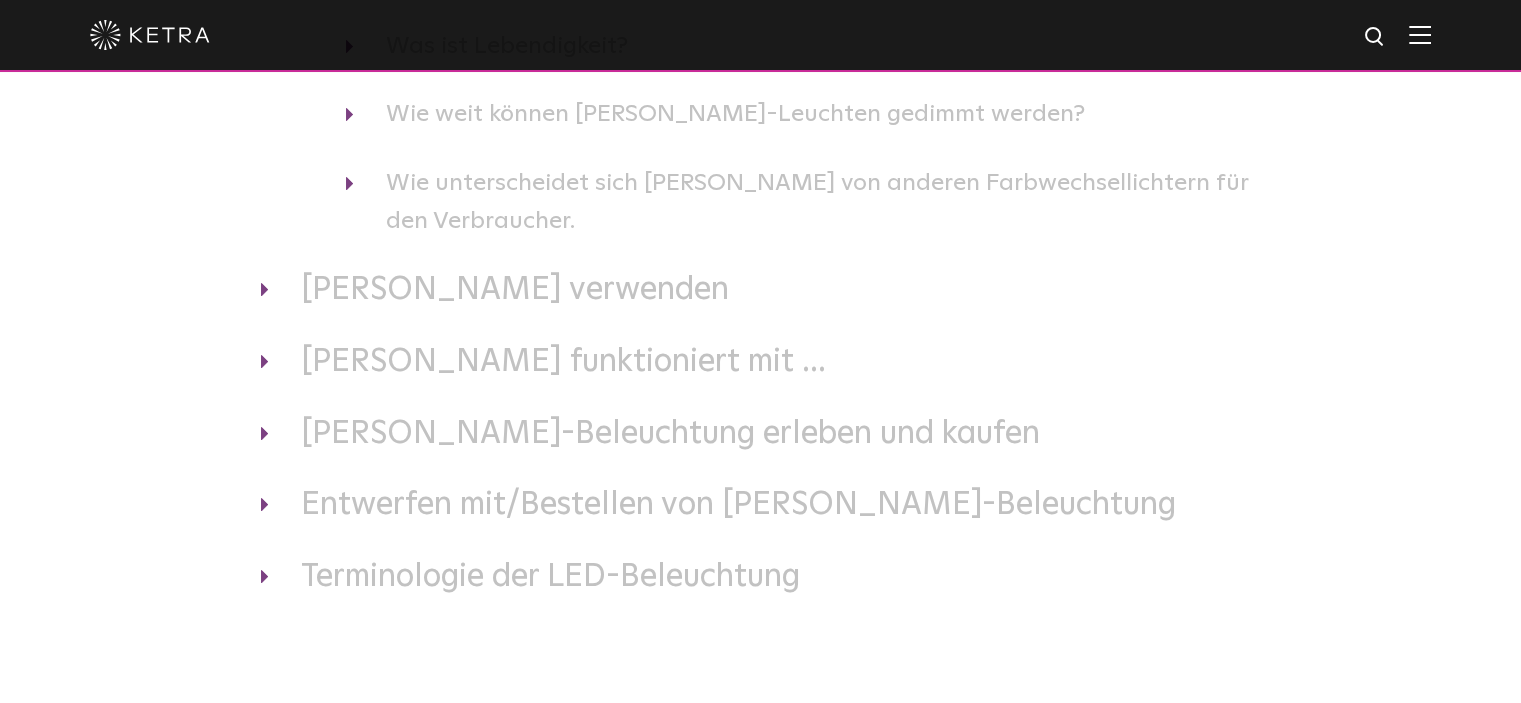 scroll, scrollTop: 2320, scrollLeft: 0, axis: vertical 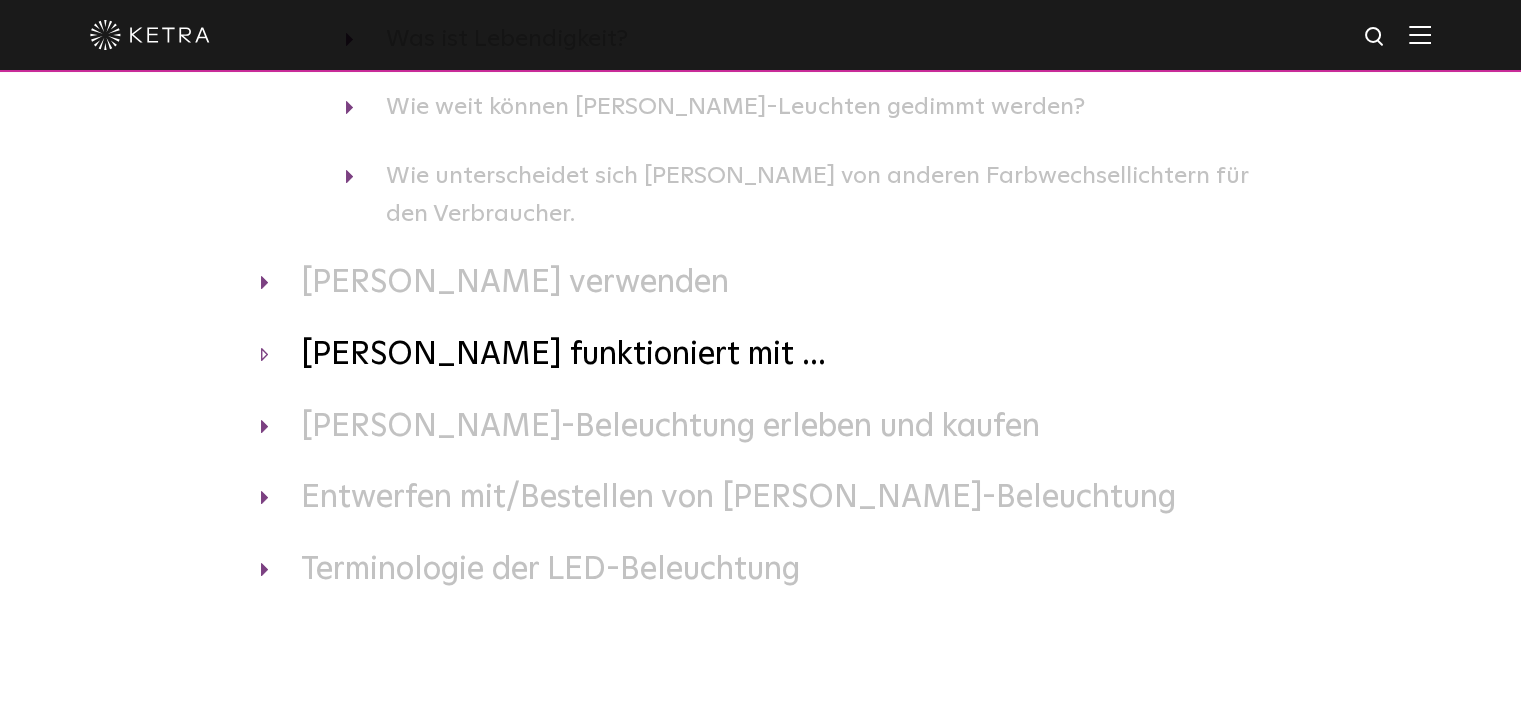 click on "[PERSON_NAME] funktioniert mit ..." at bounding box center (563, 355) 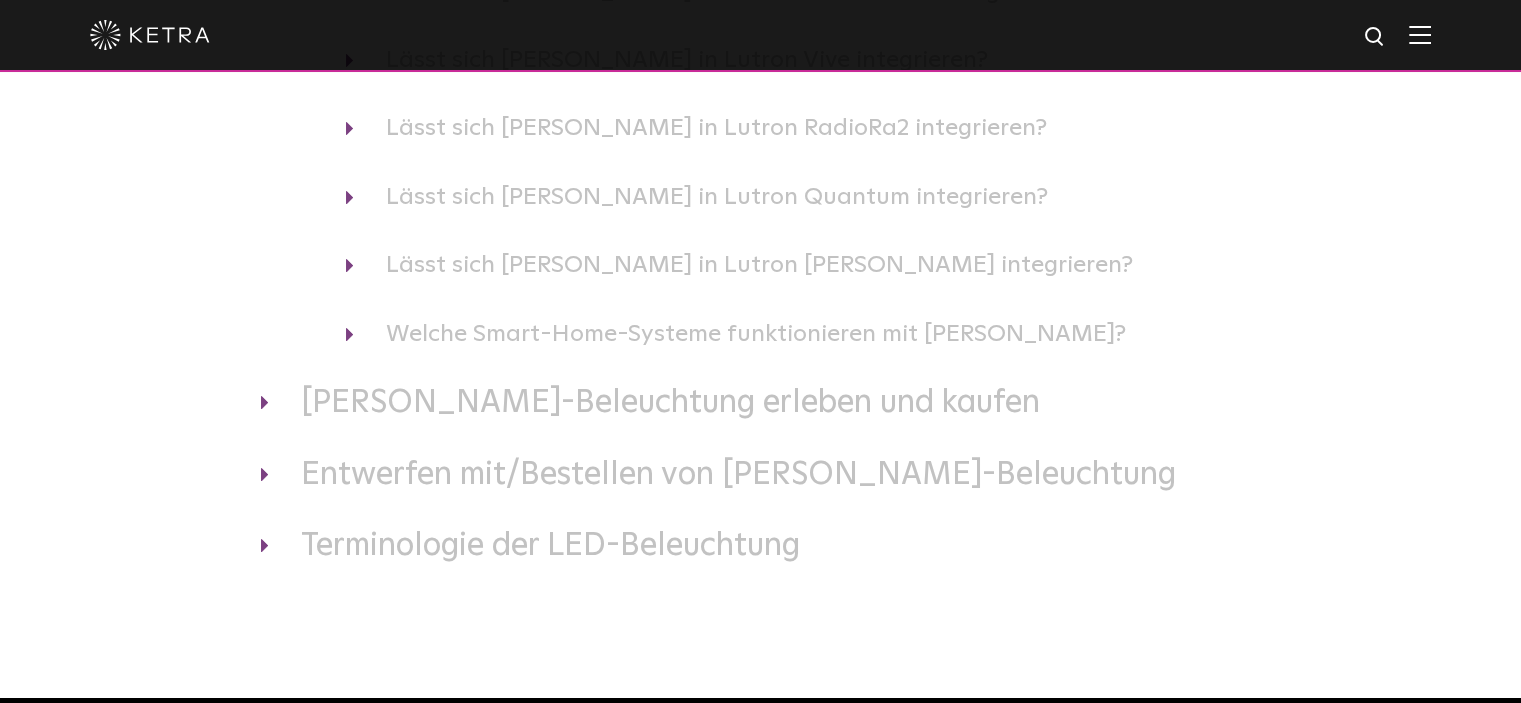scroll, scrollTop: 2760, scrollLeft: 0, axis: vertical 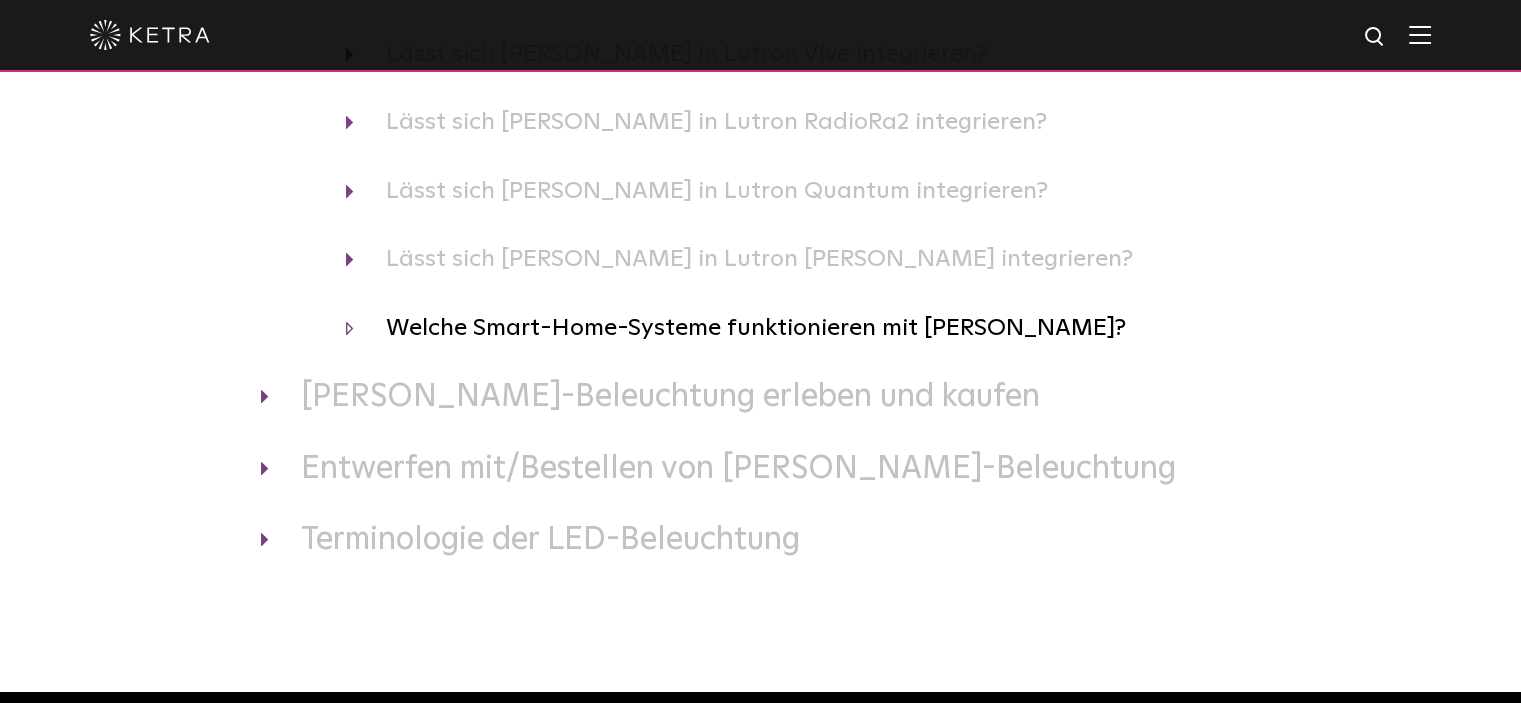 click on "Welche Smart-Home-Systeme funktionieren mit [PERSON_NAME]?" at bounding box center (756, 328) 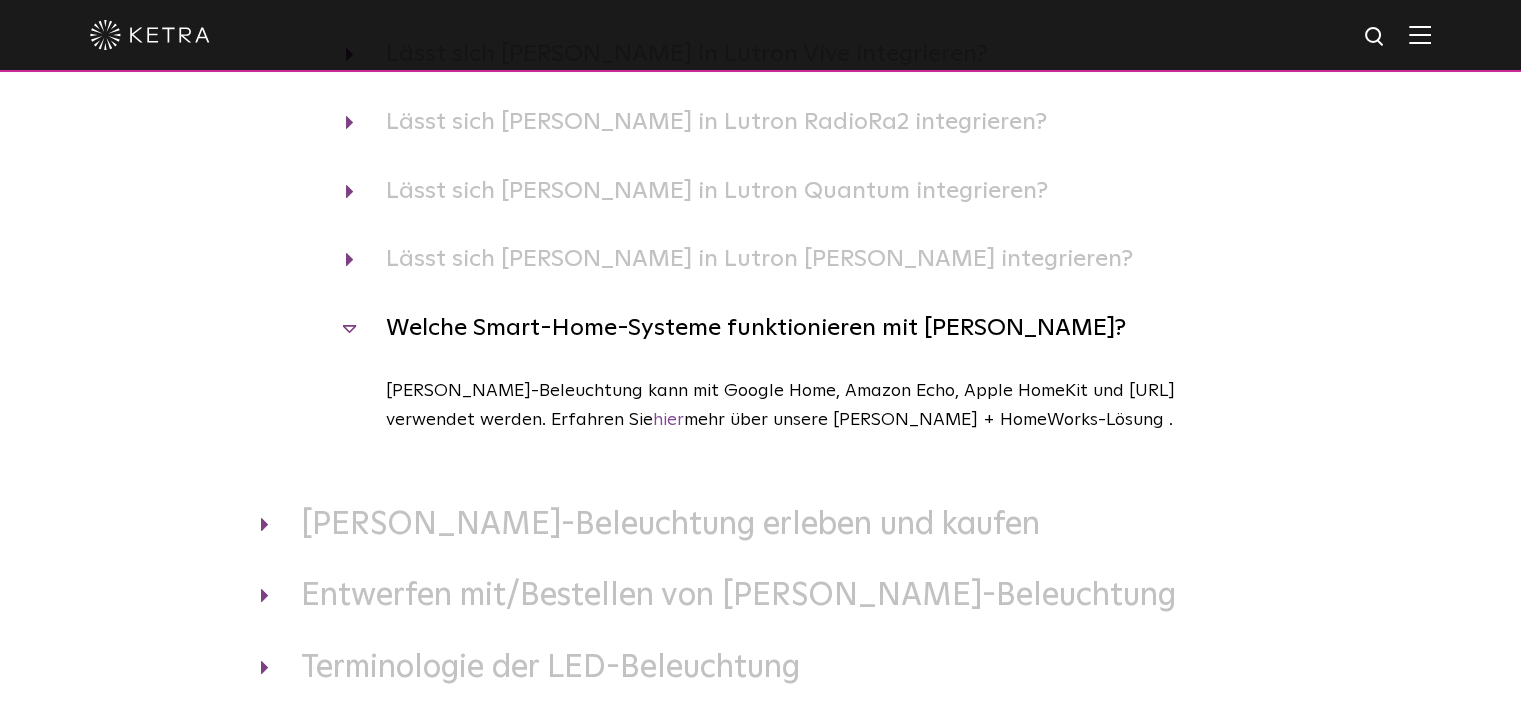 click on "Welche Smart-Home-Systeme funktionieren mit [PERSON_NAME]?" at bounding box center [756, 328] 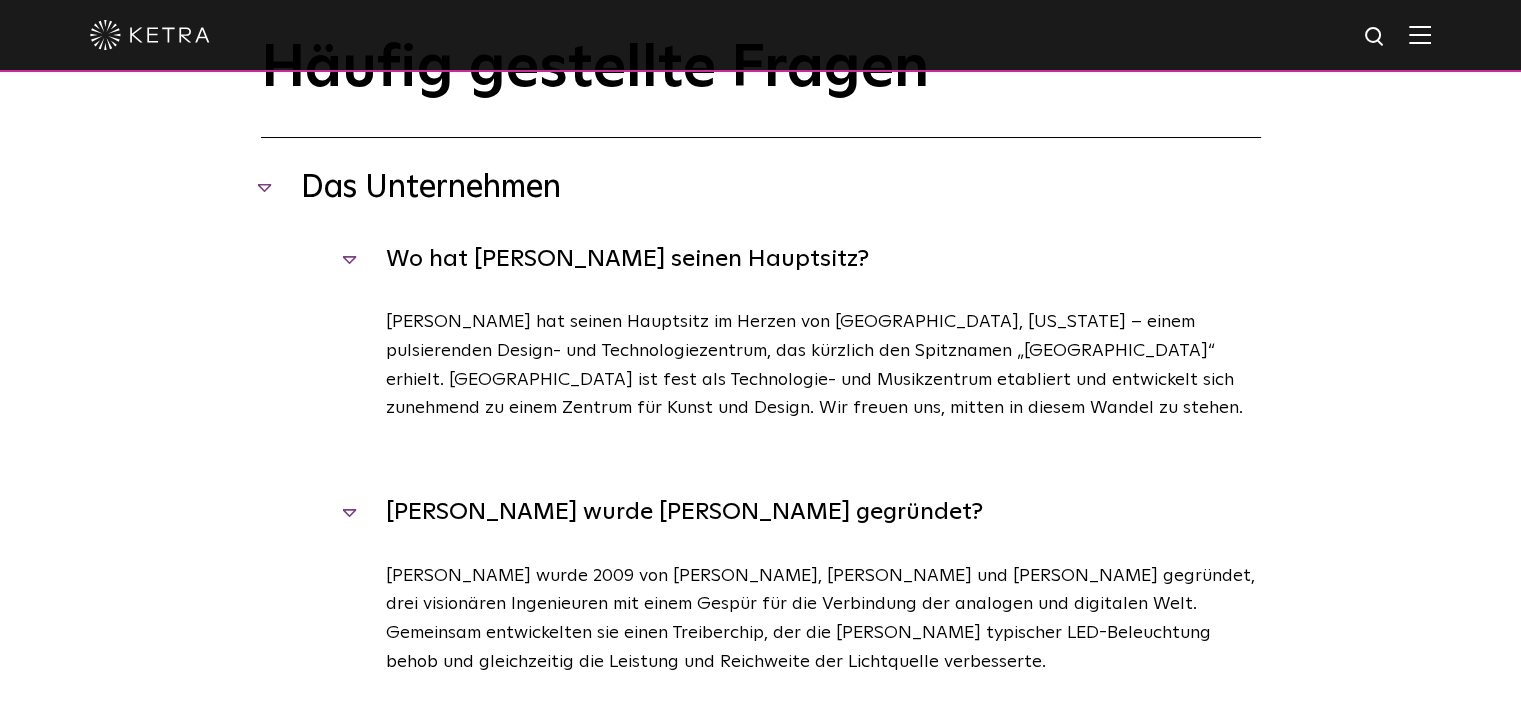 scroll, scrollTop: 0, scrollLeft: 0, axis: both 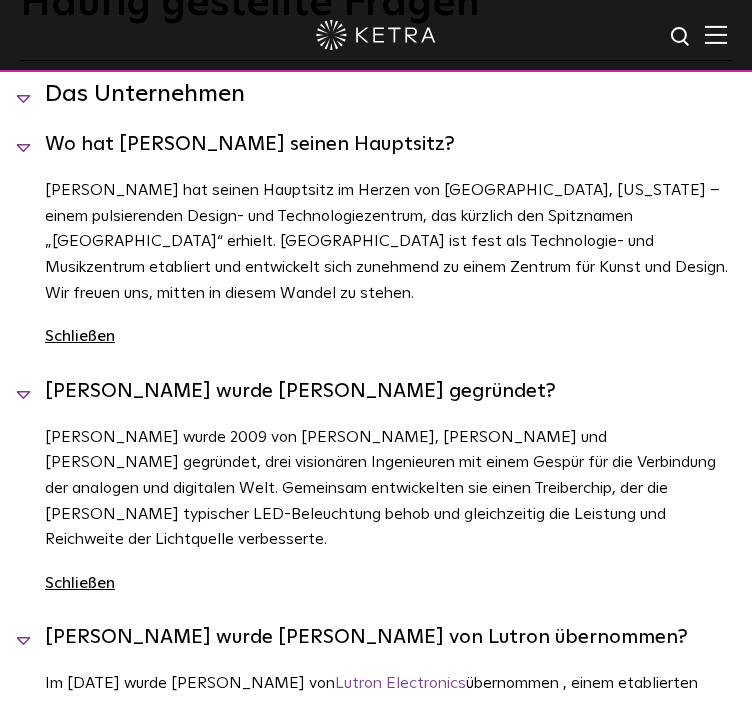 click on "Schließen" at bounding box center [388, 337] 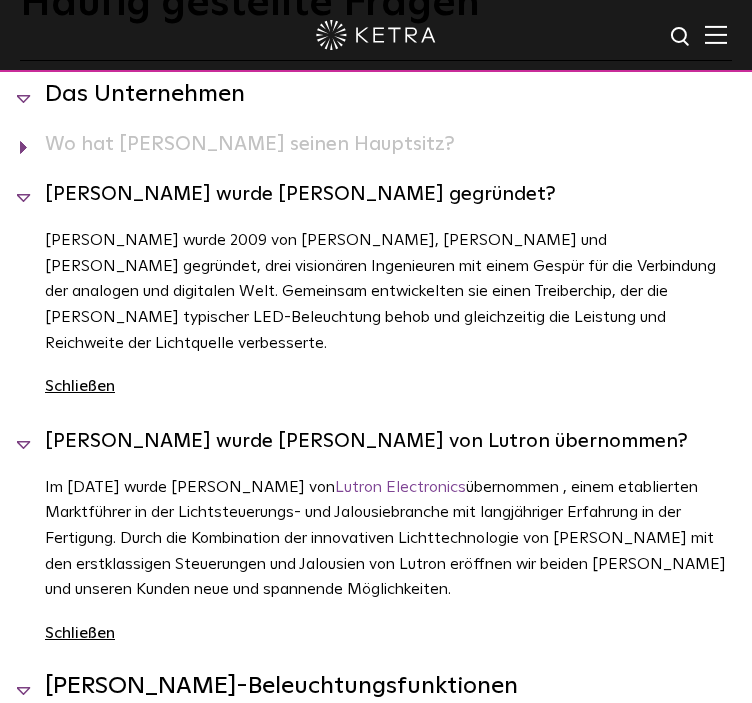 click on "[PERSON_NAME] wurde 2009 von [PERSON_NAME], [PERSON_NAME] und [PERSON_NAME] gegründet, drei visionären Ingenieuren mit einem Gespür für die Verbindung der analogen und digitalen Welt. Gemeinsam entwickelten sie einen Treiberchip, der die [PERSON_NAME] typischer LED-Beleuchtung behob und gleichzeitig die Leistung und Reichweite der Lichtquelle verbesserte." at bounding box center (380, 291) 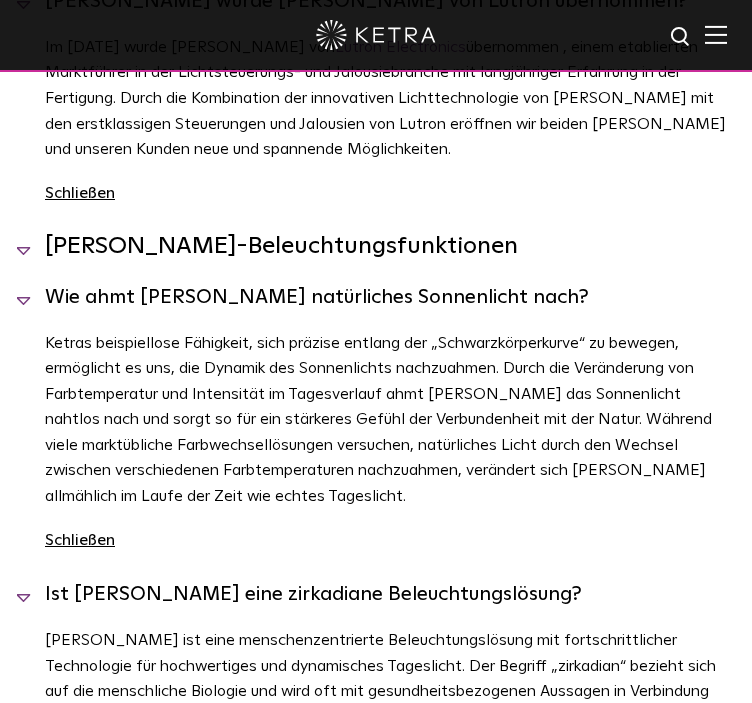 scroll, scrollTop: 639, scrollLeft: 0, axis: vertical 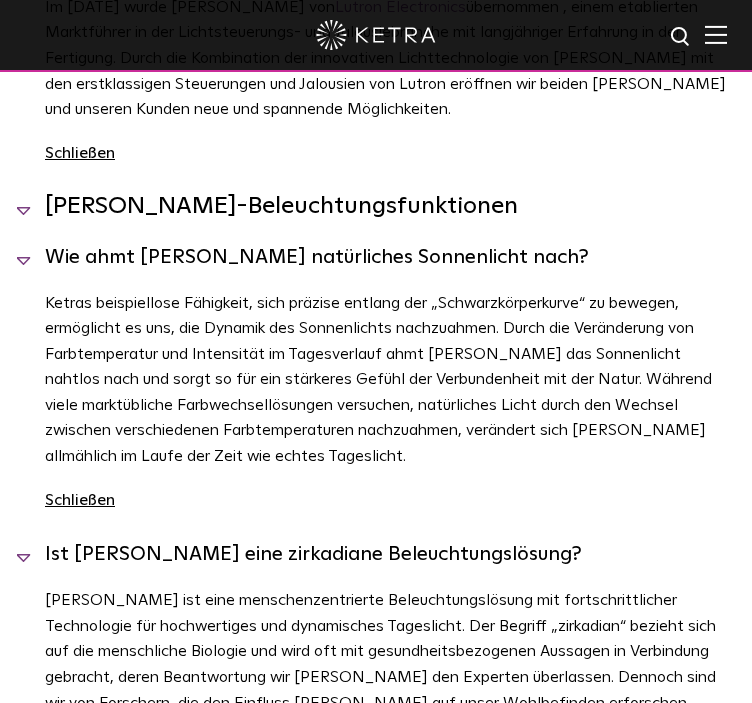 click on "Ketras beispiellose Fähigkeit, sich präzise entlang der „Schwarzkörperkurve“ zu bewegen, ermöglicht es uns, die Dynamik des Sonnenlichts nachzuahmen. Durch die Veränderung von Farbtemperatur und Intensität im Tagesverlauf ahmt [PERSON_NAME] das Sonnenlicht nahtlos nach und sorgt so für ein stärkeres Gefühl der Verbundenheit mit der Natur. Während viele marktübliche Farbwechsellösungen versuchen, natürliches Licht durch den Wechsel zwischen verschiedenen Farbtemperaturen nachzuahmen, verändert sich [PERSON_NAME] allmählich im Laufe der Zeit wie echtes Tageslicht.
Schließen" at bounding box center [376, 415] 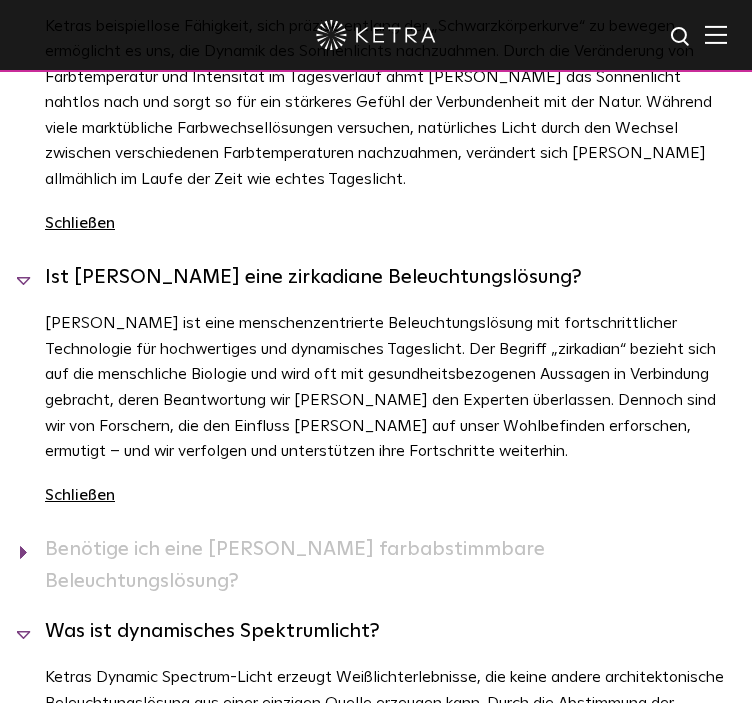 scroll, scrollTop: 919, scrollLeft: 0, axis: vertical 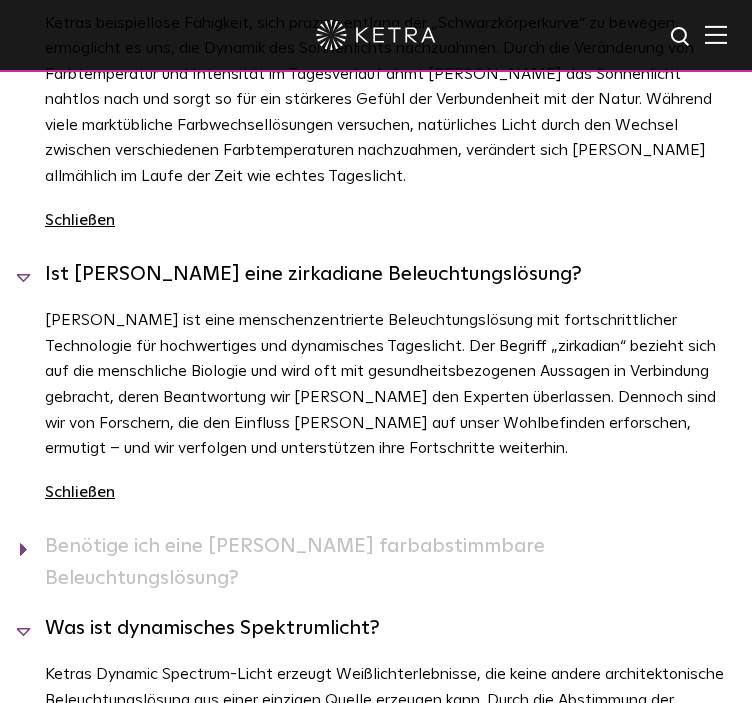 click on "[PERSON_NAME] ist eine menschenzentrierte Beleuchtungslösung mit fortschrittlicher Technologie für hochwertiges und dynamisches Tageslicht. Der Begriff „zirkadian“ bezieht sich auf die menschliche Biologie und wird oft mit gesundheitsbezogenen Aussagen in Verbindung gebracht, deren Beantwortung wir [PERSON_NAME] den Experten überlassen. Dennoch sind wir von Forschern, die den Einfluss [PERSON_NAME] auf unser Wohlbefinden erforschen, ermutigt – und wir verfolgen und unterstützen ihre Fortschritte weiterhin.
Schließen" at bounding box center [376, 419] 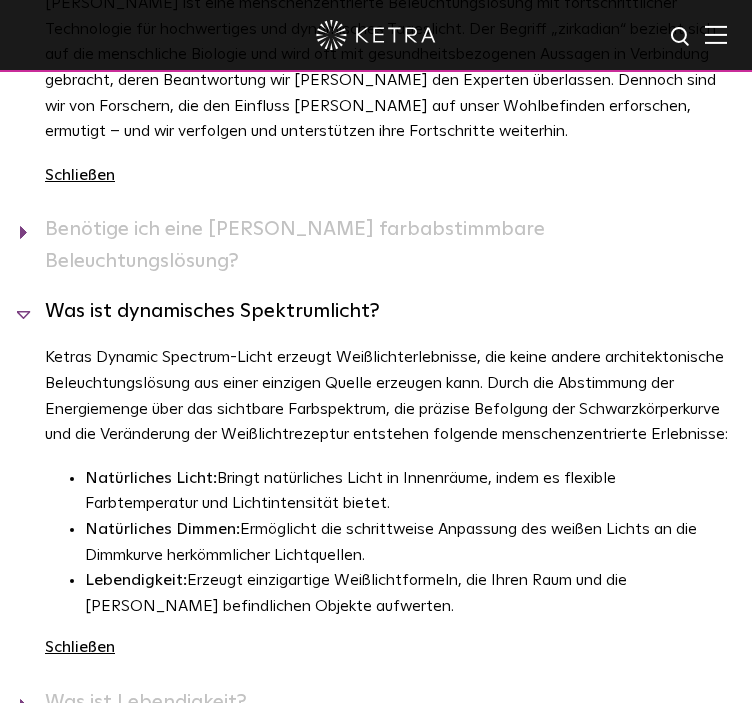 scroll, scrollTop: 1239, scrollLeft: 0, axis: vertical 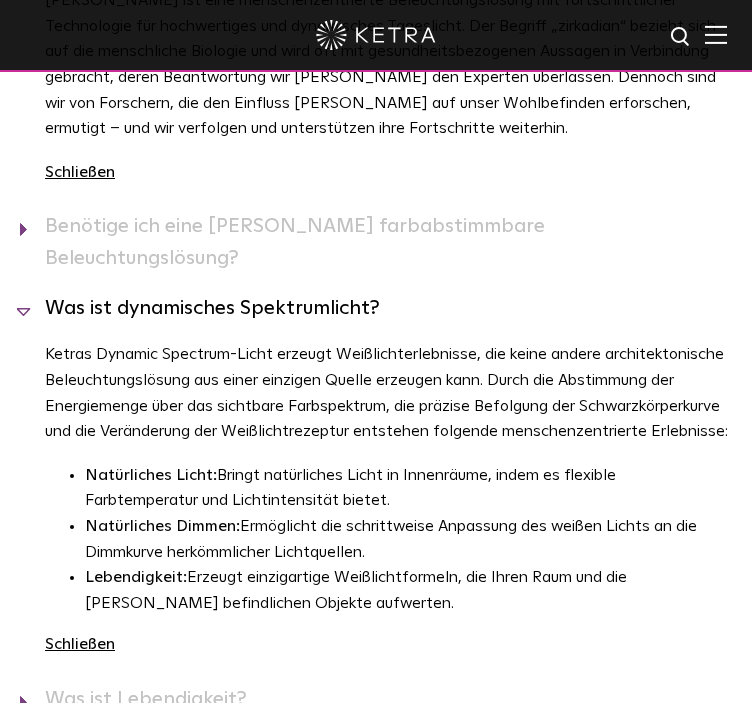 click on "Ketras Dynamic Spectrum-Licht erzeugt Weißlichterlebnisse, die keine andere architektonische Beleuchtungslösung aus einer einzigen Quelle erzeugen kann. Durch die Abstimmung der Energiemenge über das sichtbare Farbspektrum, die präzise Befolgung der Schwarzkörperkurve und die Veränderung der Weißlichtrezeptur entstehen folgende menschenzentrierte Erlebnisse:" at bounding box center [388, 393] 